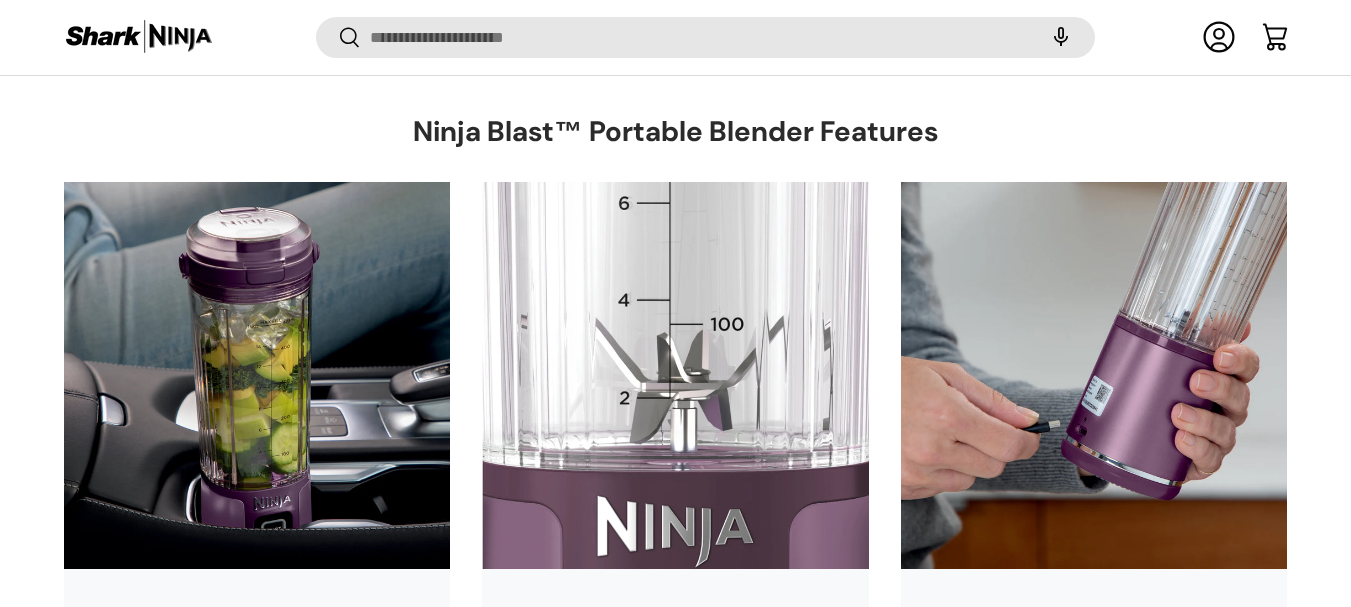 scroll, scrollTop: 0, scrollLeft: 0, axis: both 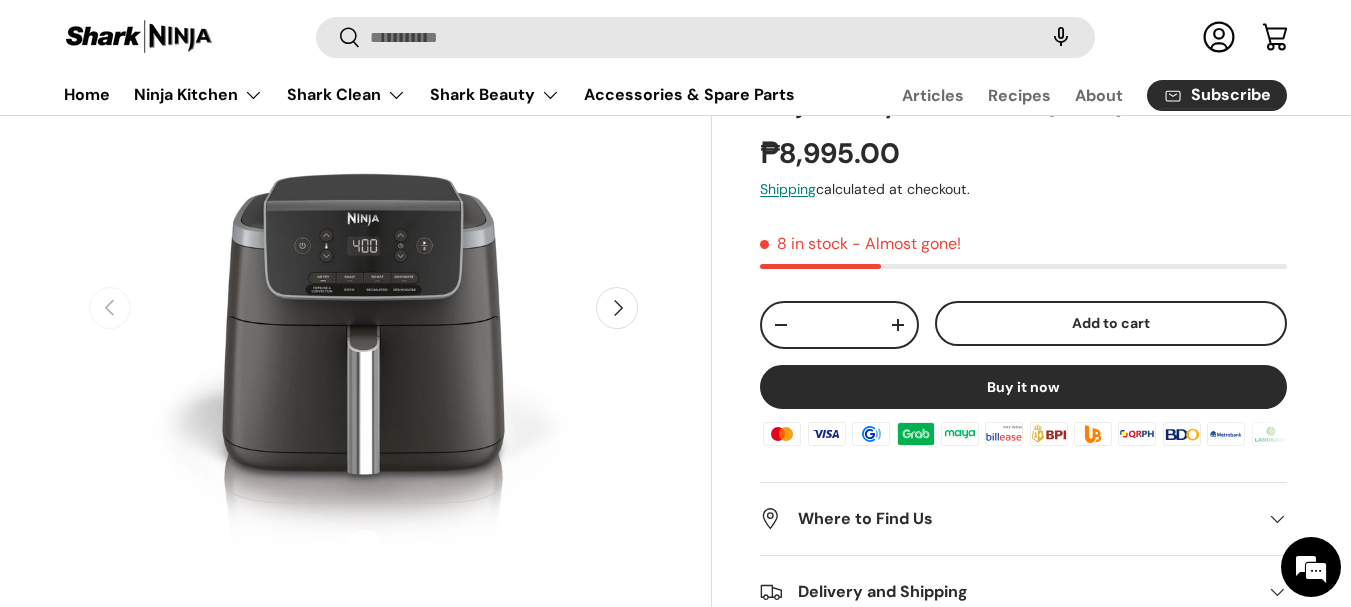 click on "Next" at bounding box center [617, 308] 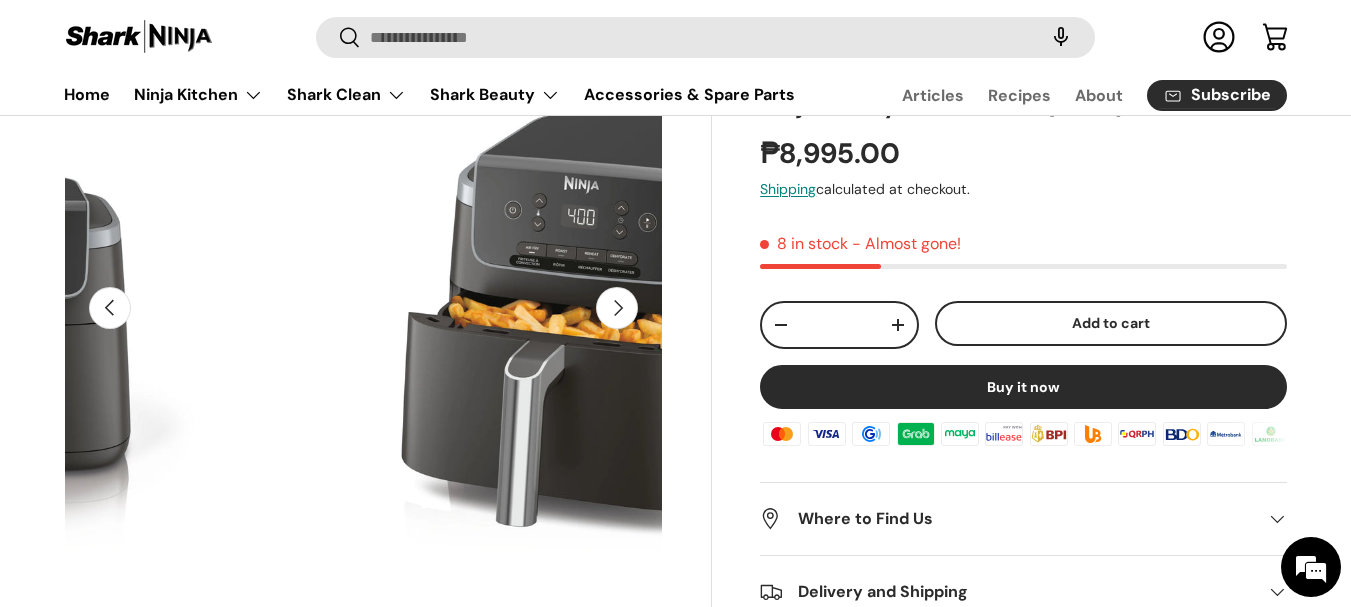 scroll, scrollTop: 0, scrollLeft: 609, axis: horizontal 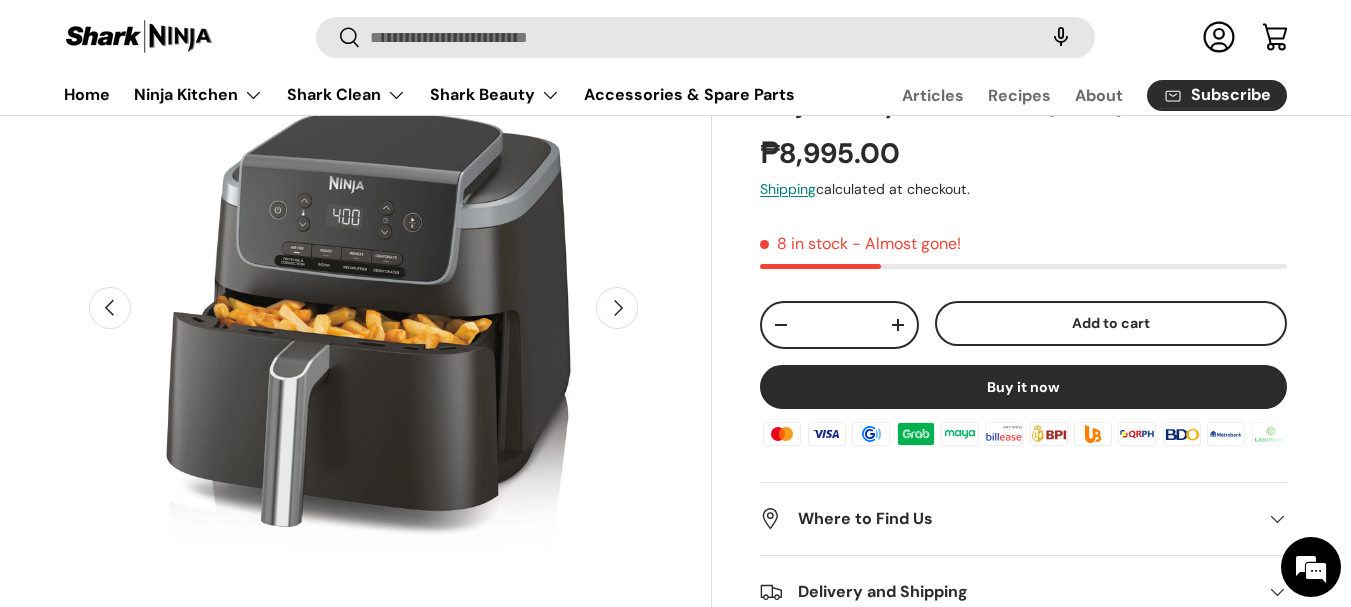 click on "Next" at bounding box center (617, 308) 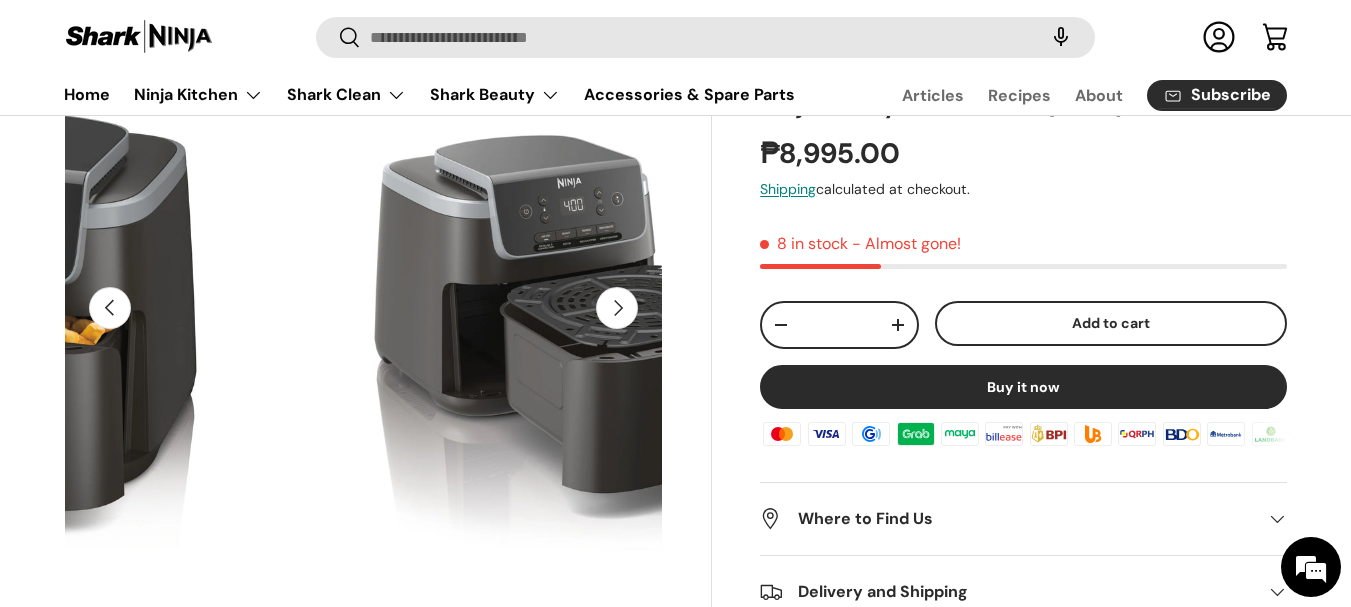 scroll, scrollTop: 0, scrollLeft: 1218, axis: horizontal 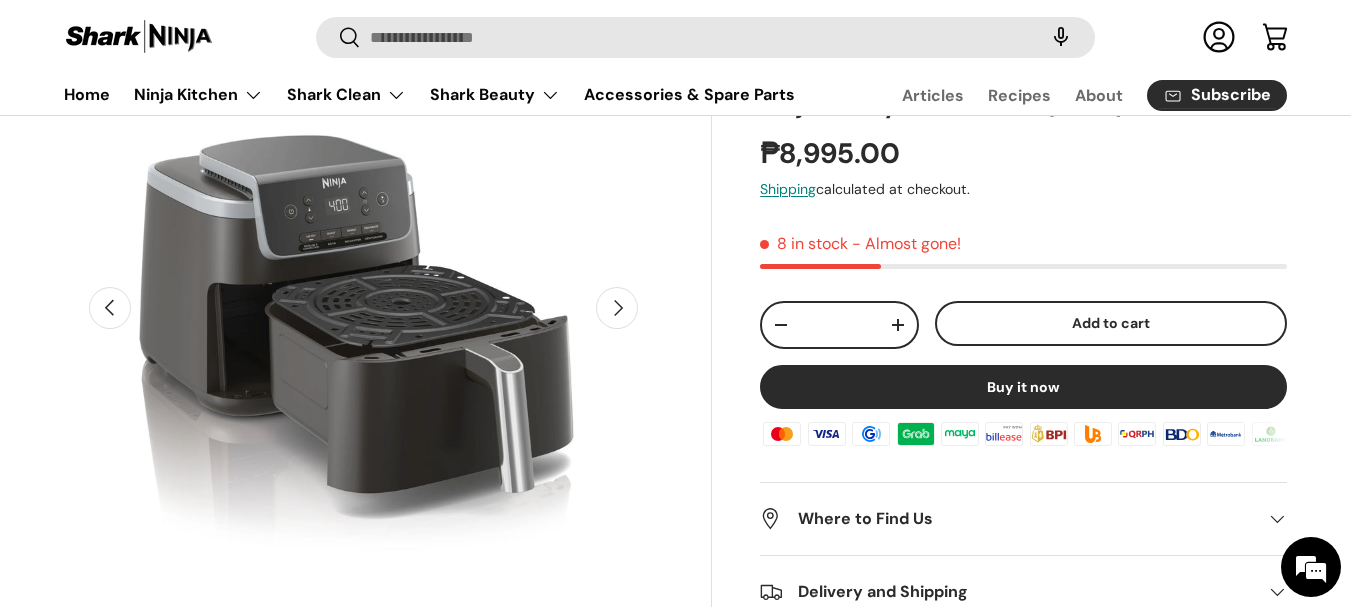 click on "Next" at bounding box center (617, 308) 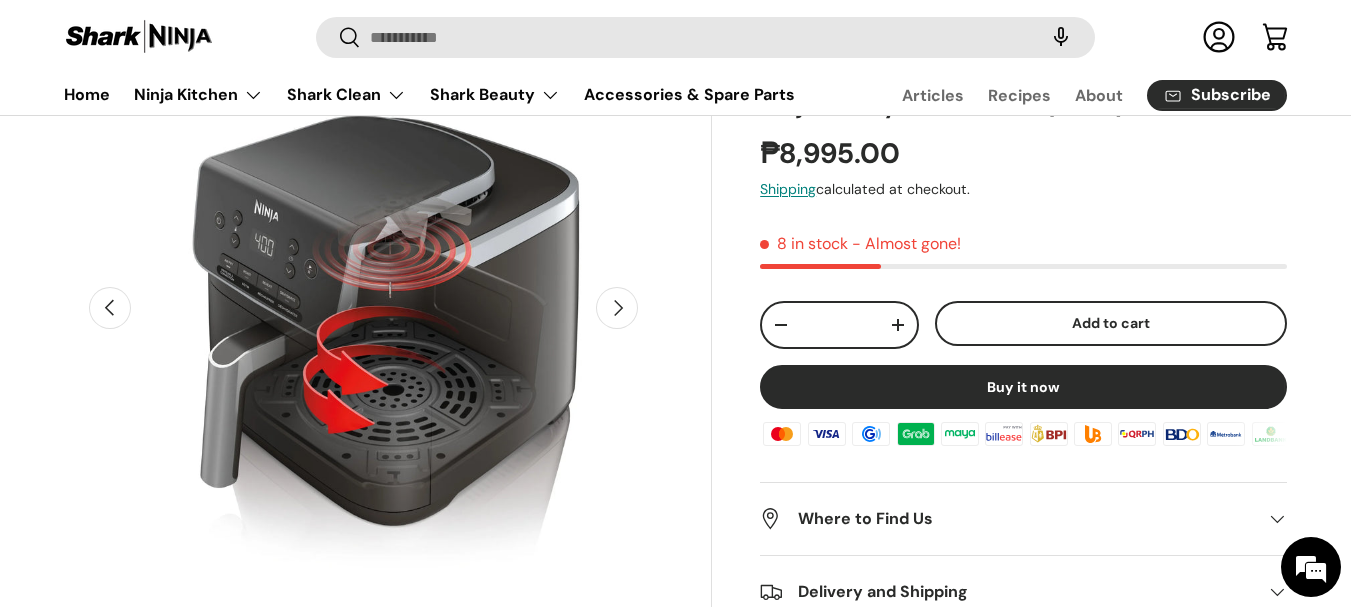 scroll, scrollTop: 0, scrollLeft: 1828, axis: horizontal 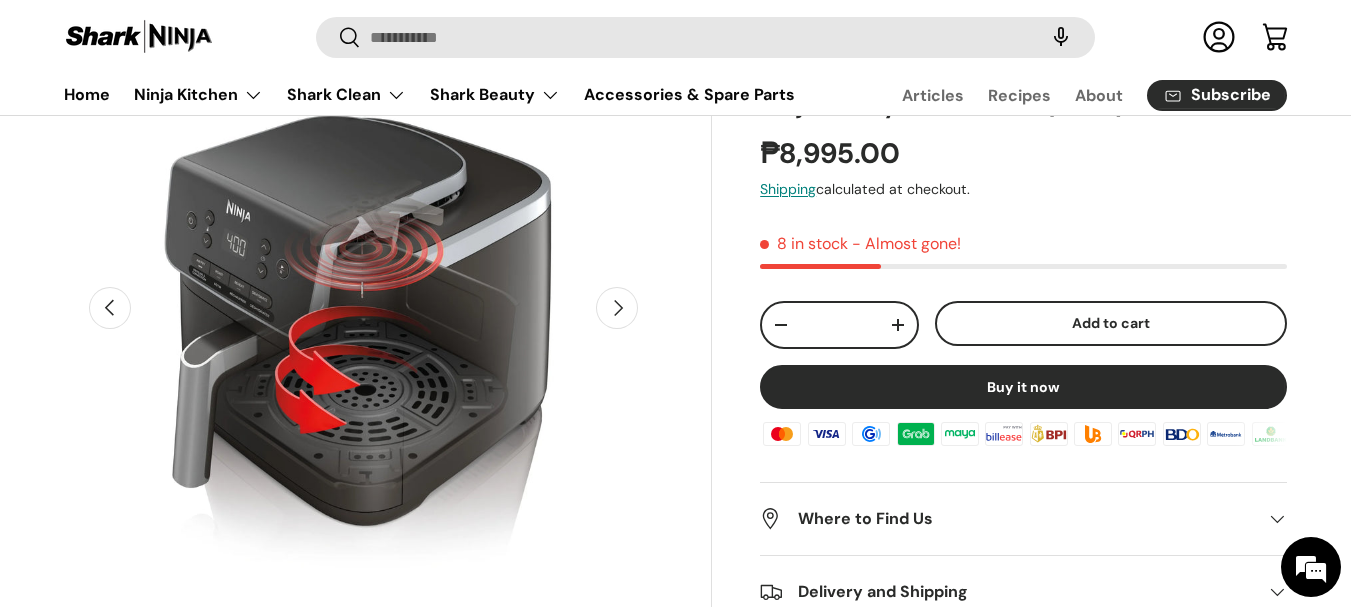 click on "Next" at bounding box center (617, 308) 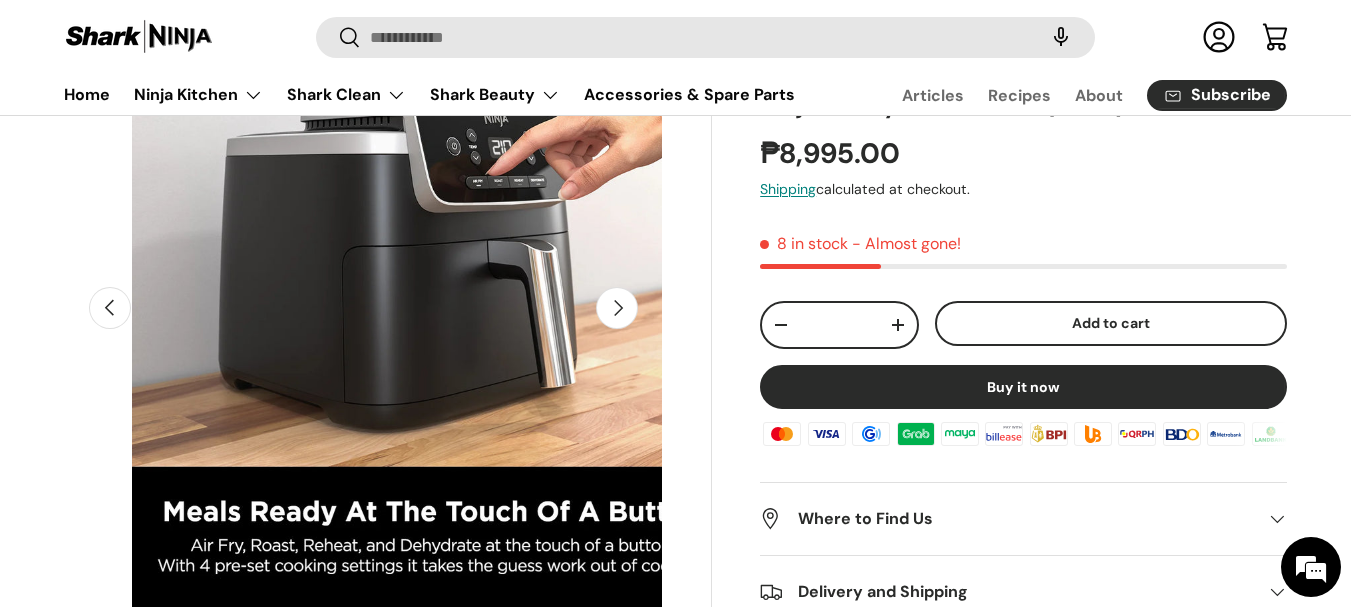 scroll, scrollTop: 0, scrollLeft: 2437, axis: horizontal 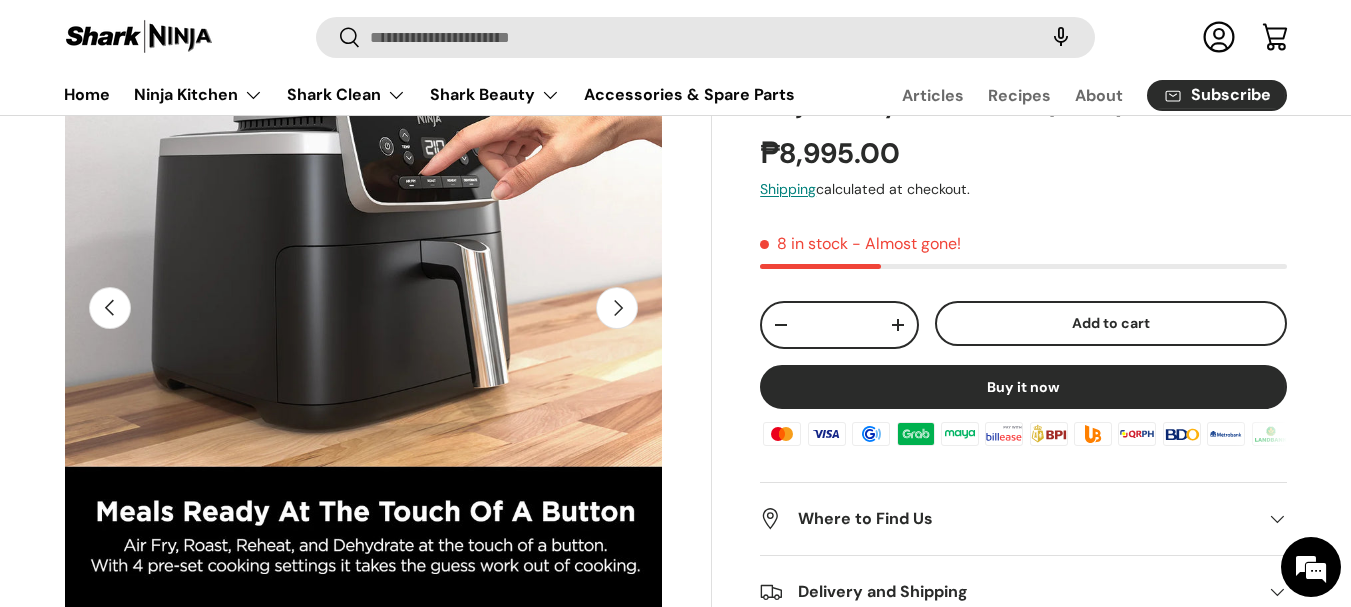 click on "Next" at bounding box center (617, 308) 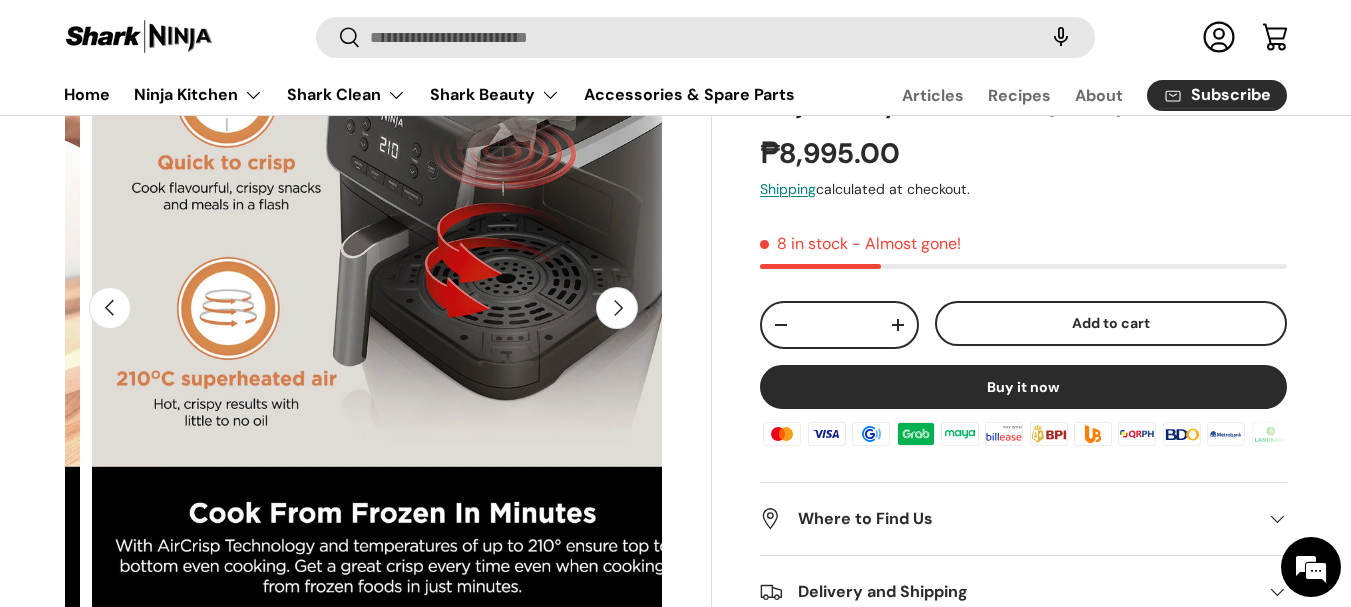 scroll, scrollTop: 0, scrollLeft: 3046, axis: horizontal 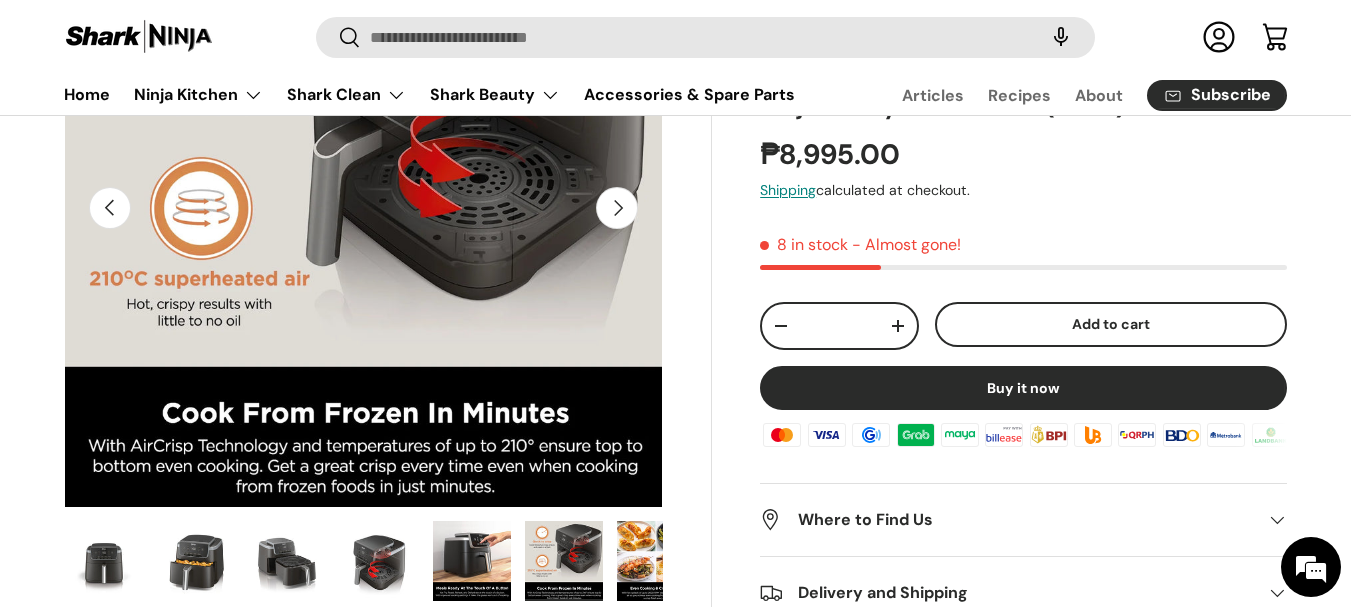 click on "Next" at bounding box center (617, 208) 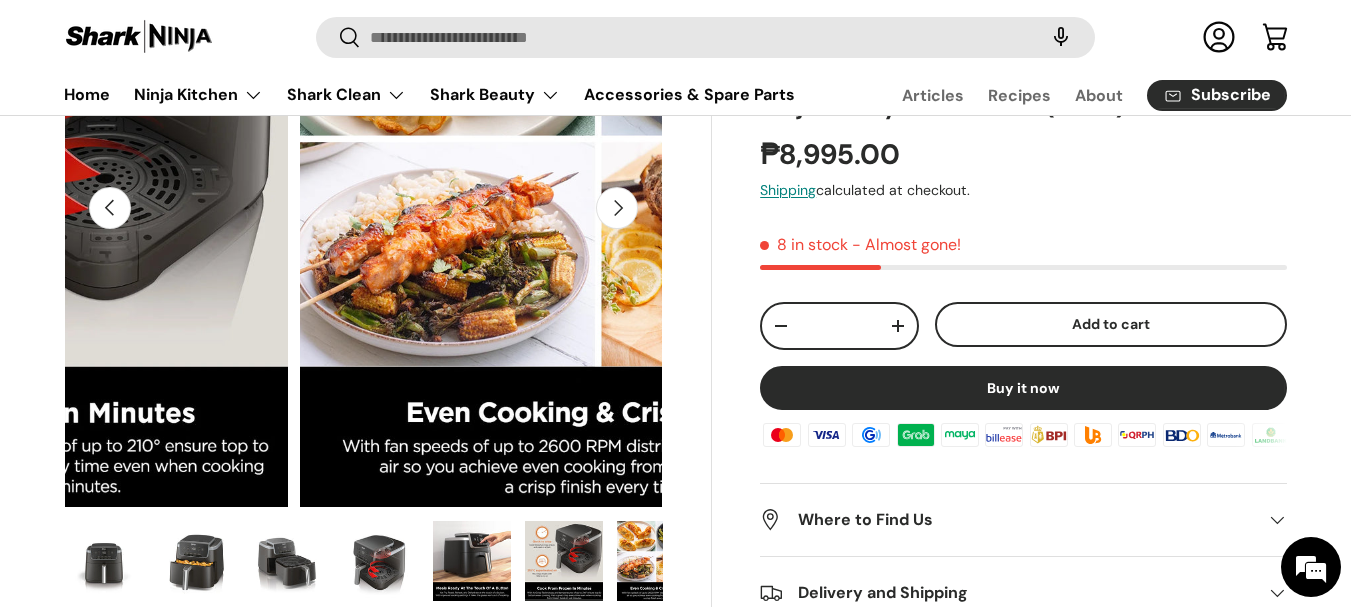 scroll, scrollTop: 0, scrollLeft: 3628, axis: horizontal 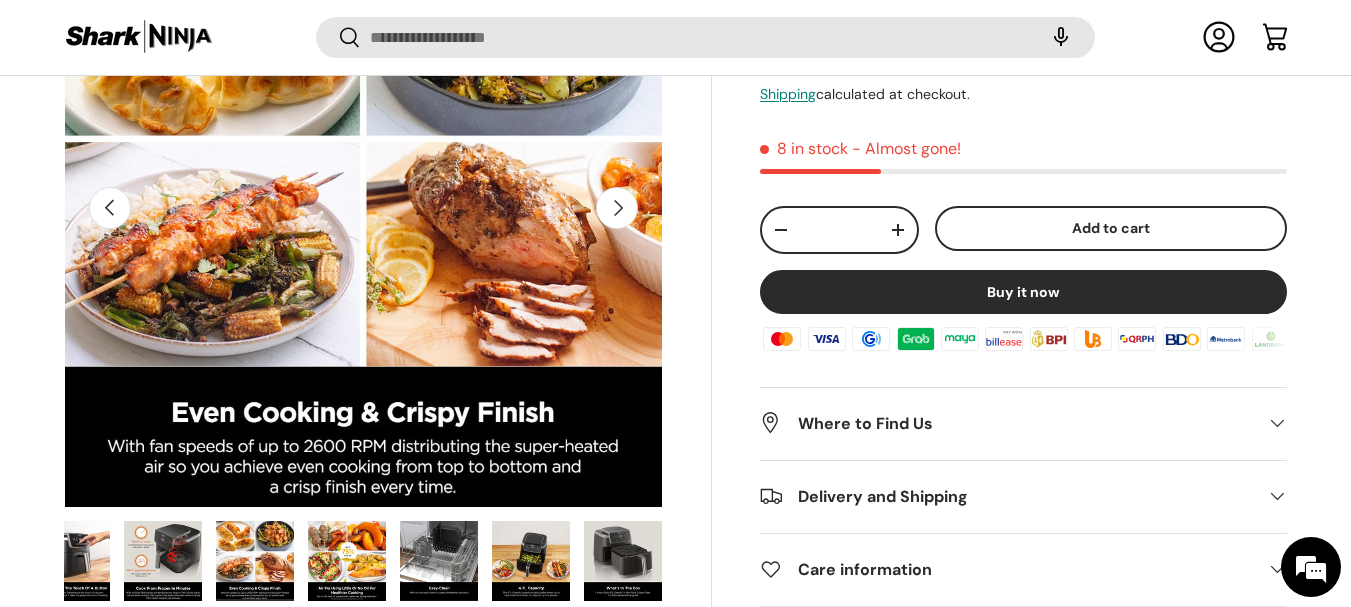 click on "Next" at bounding box center [617, 208] 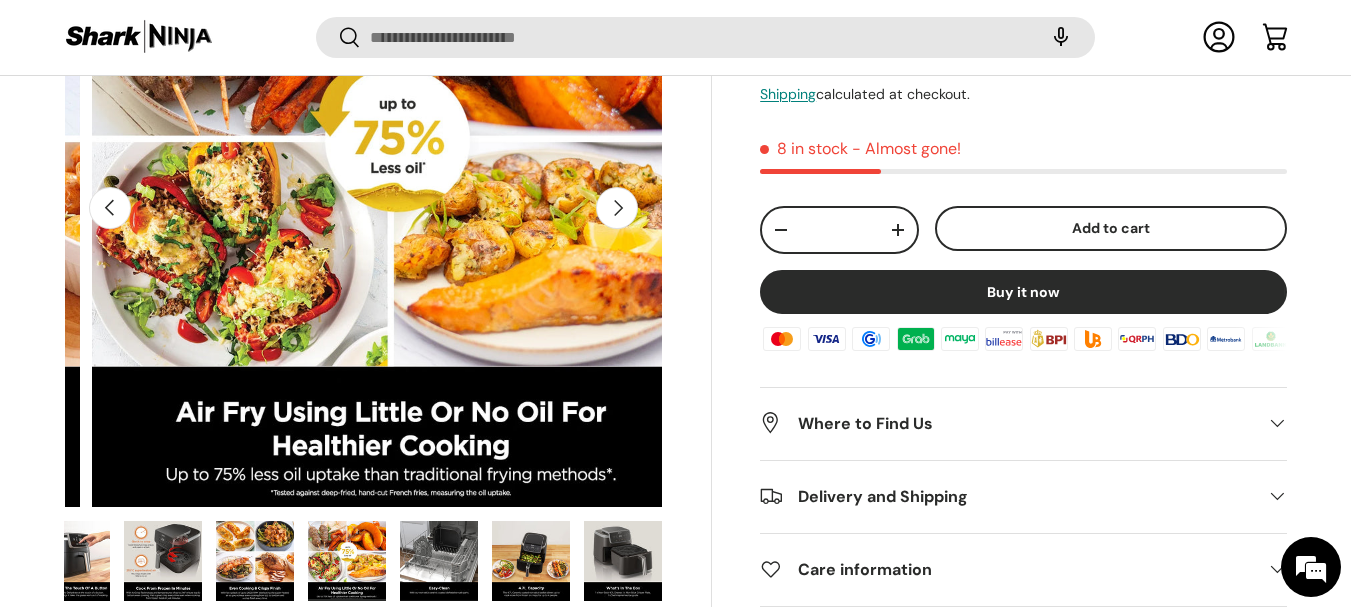 scroll, scrollTop: 0, scrollLeft: 4264, axis: horizontal 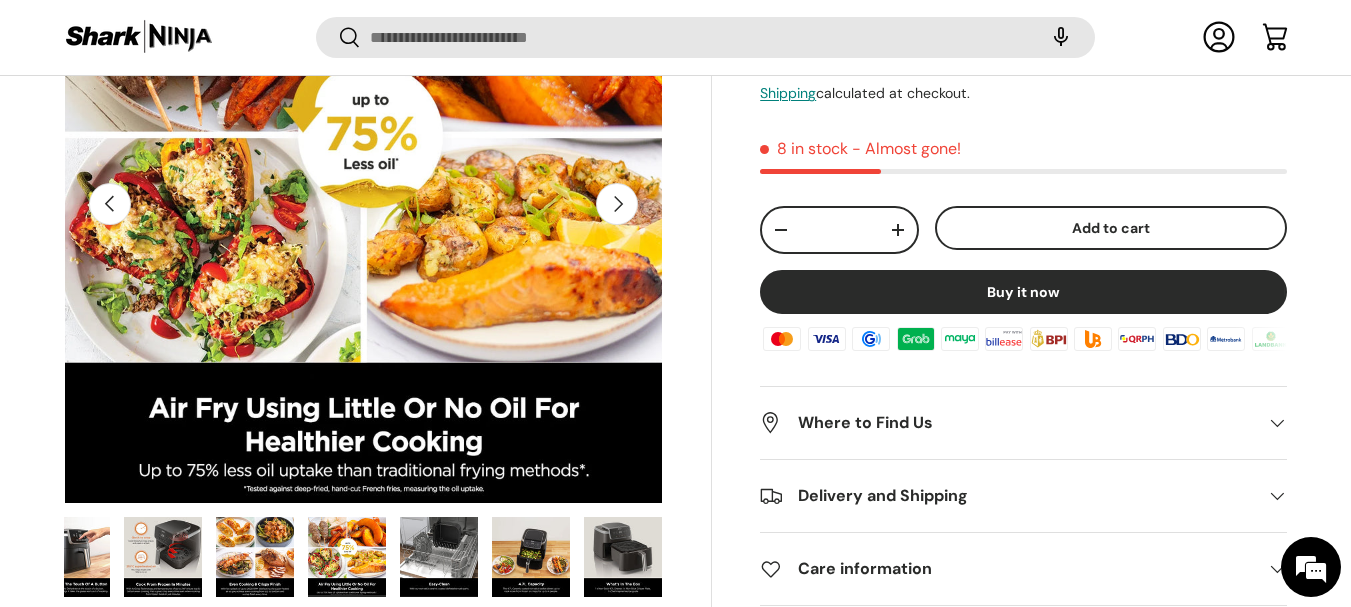 click on "Next" at bounding box center (617, 204) 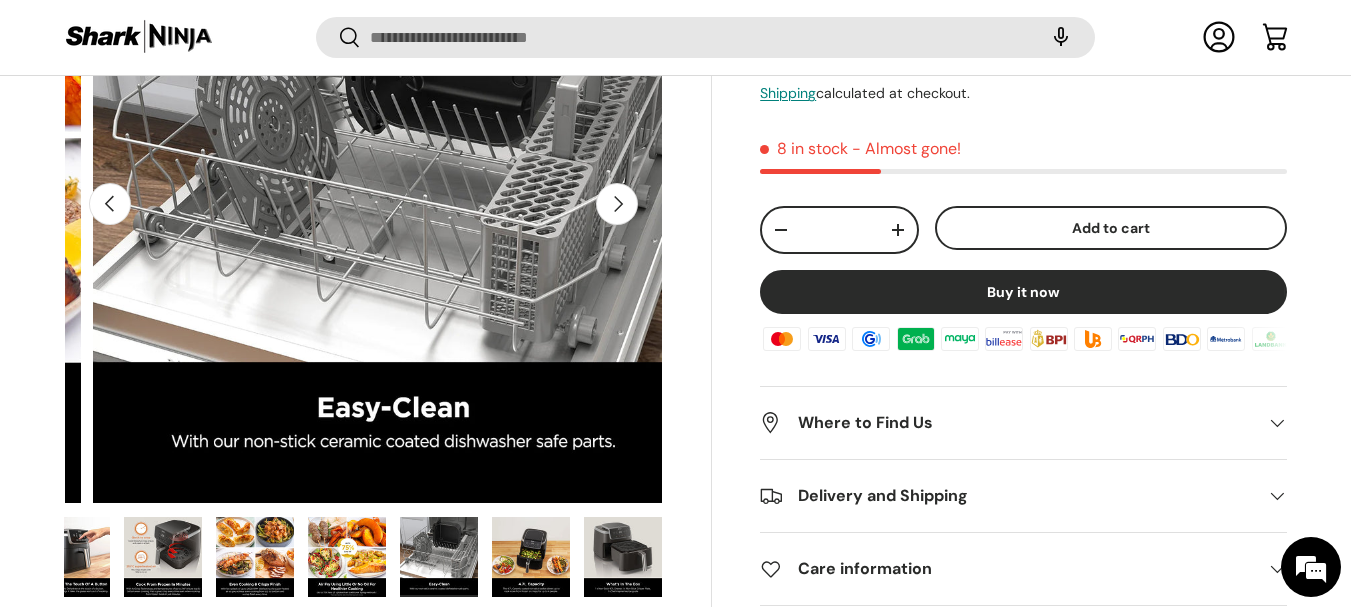 scroll, scrollTop: 0, scrollLeft: 4874, axis: horizontal 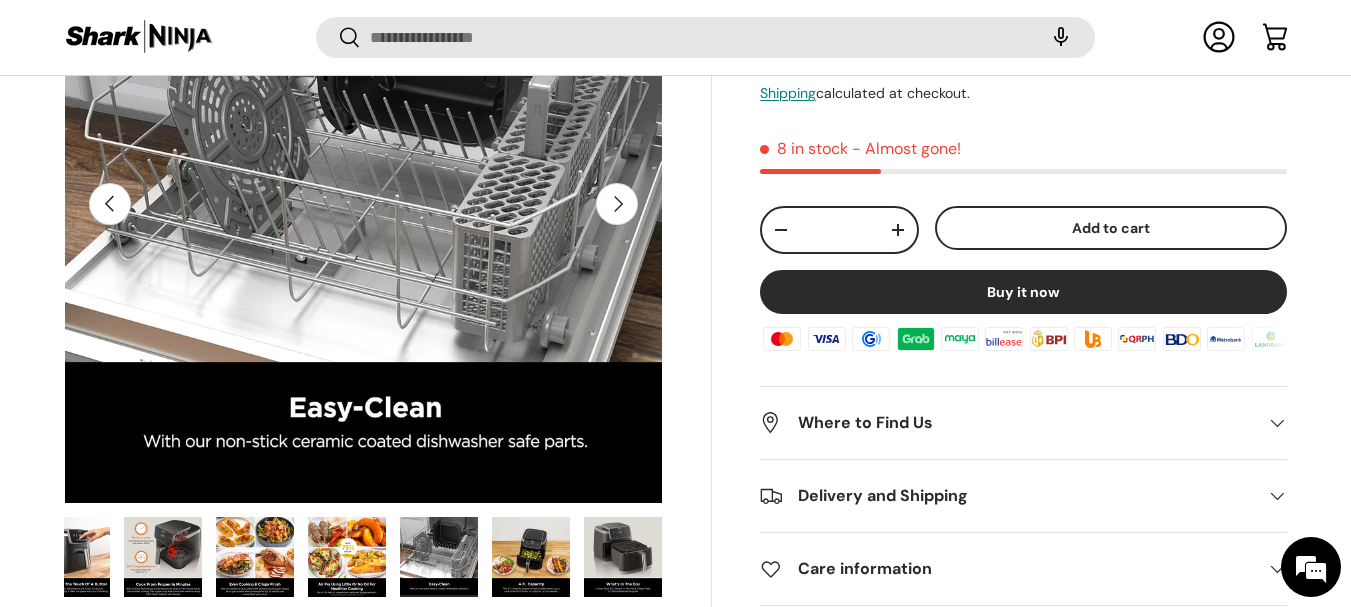 click on "Next" at bounding box center [617, 204] 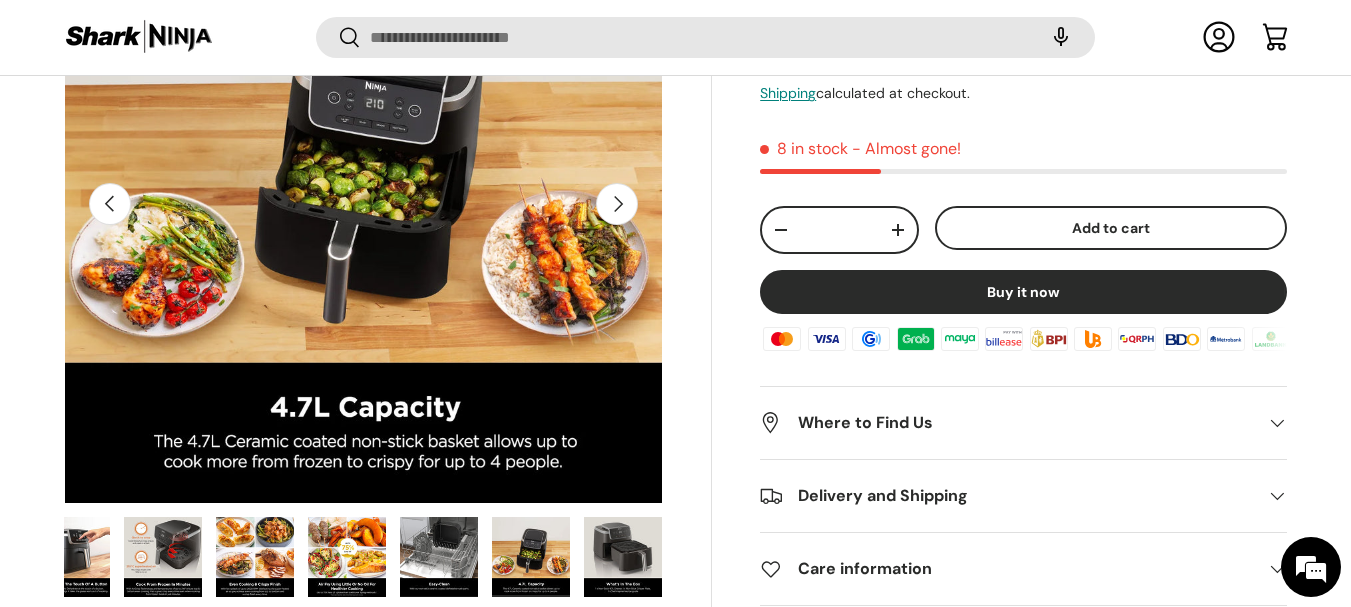 click on "Next" at bounding box center (617, 204) 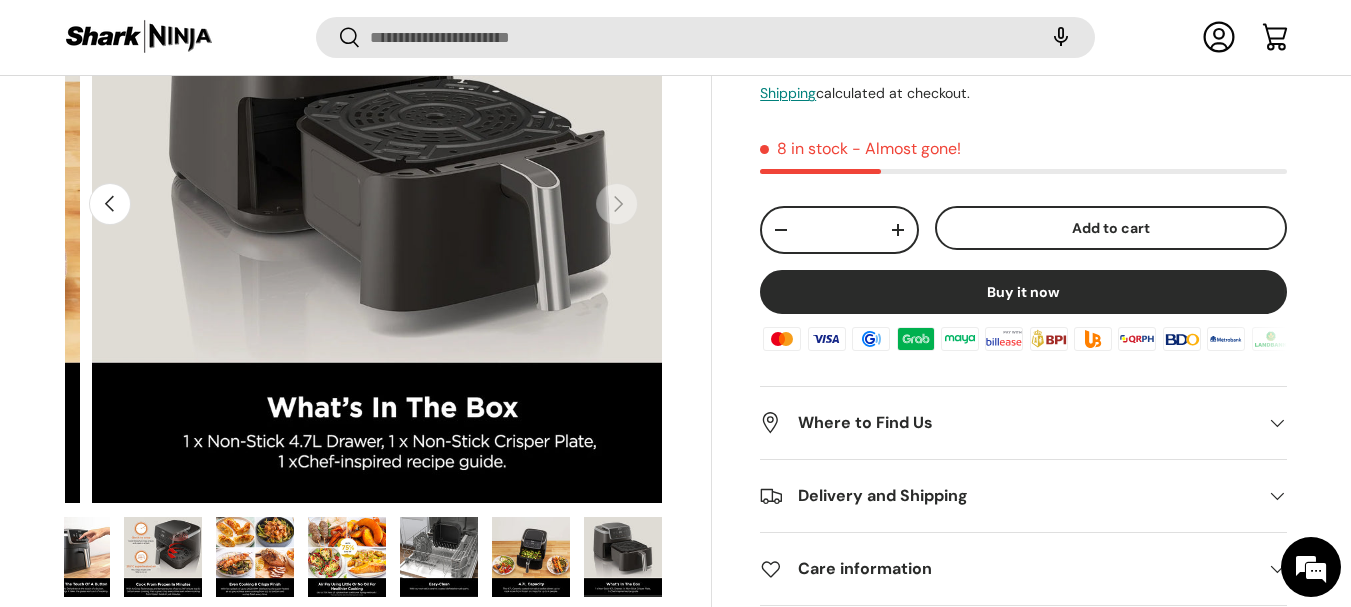 scroll, scrollTop: 0, scrollLeft: 6092, axis: horizontal 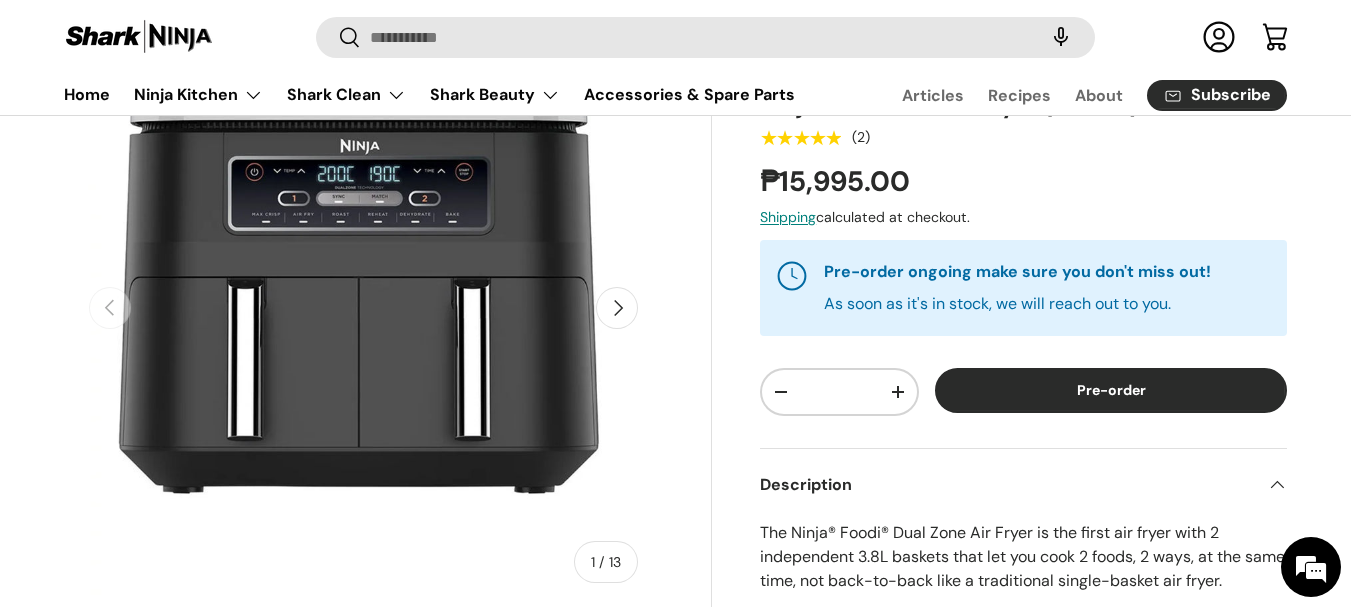 click on "Next" at bounding box center [617, 308] 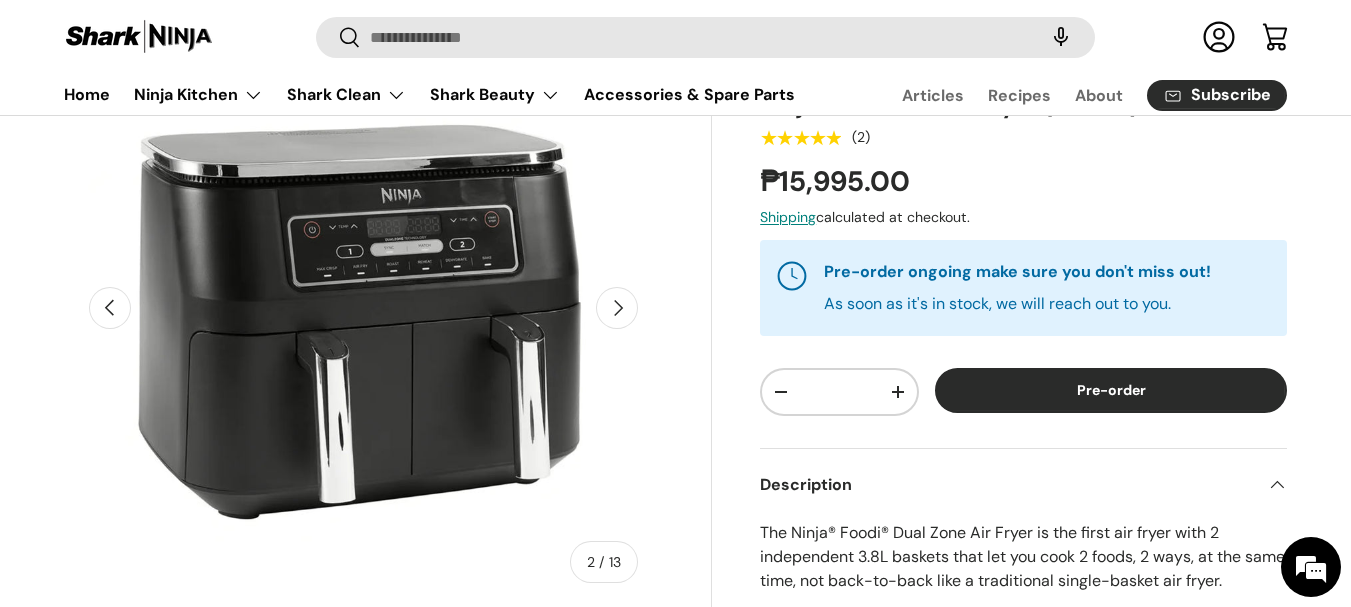 click on "Next" at bounding box center (617, 308) 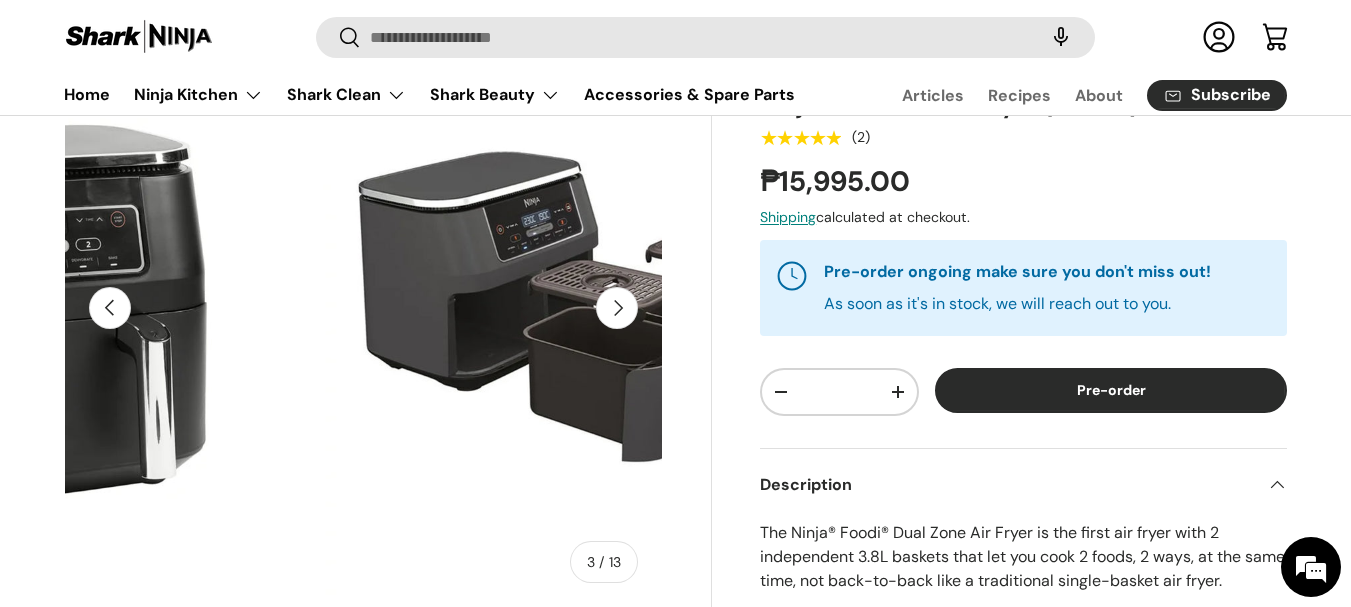 scroll, scrollTop: 0, scrollLeft: 1218, axis: horizontal 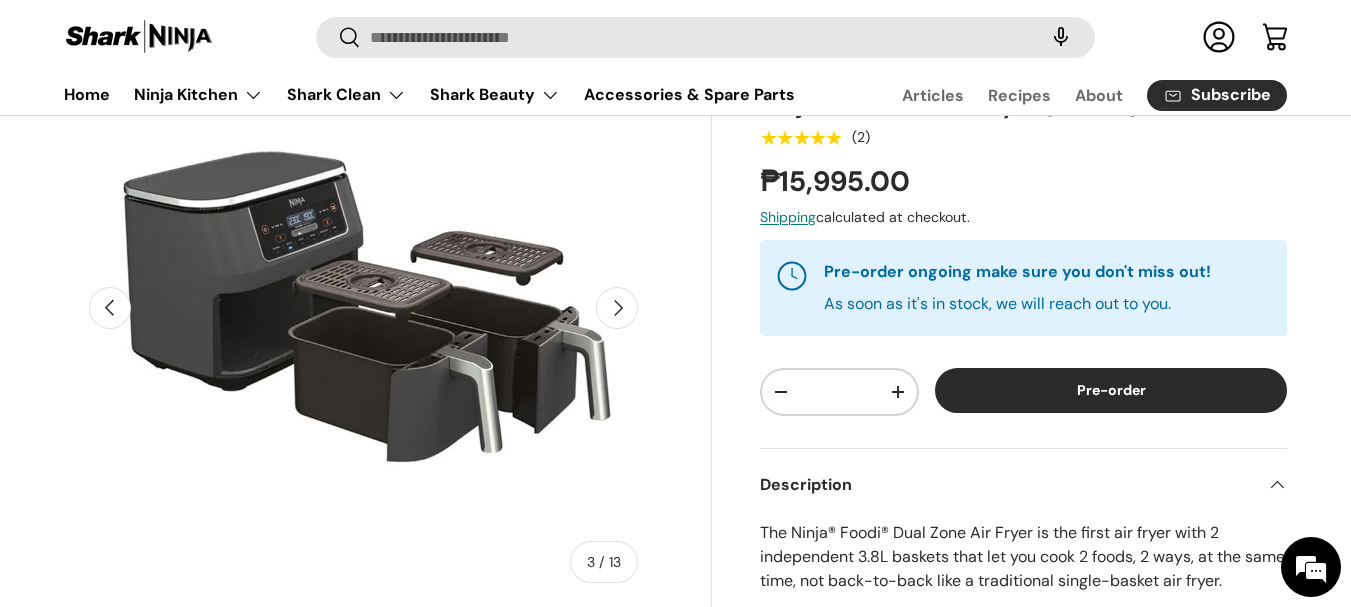 click on "Next" at bounding box center [617, 308] 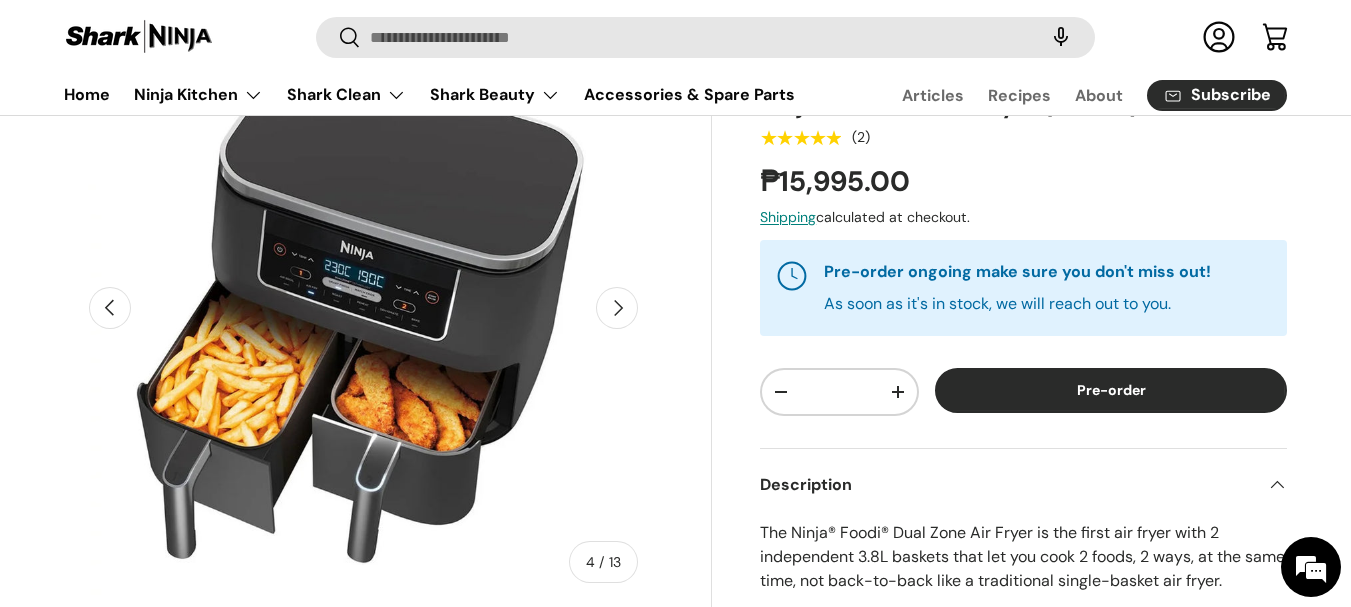 click on "Next" at bounding box center (617, 308) 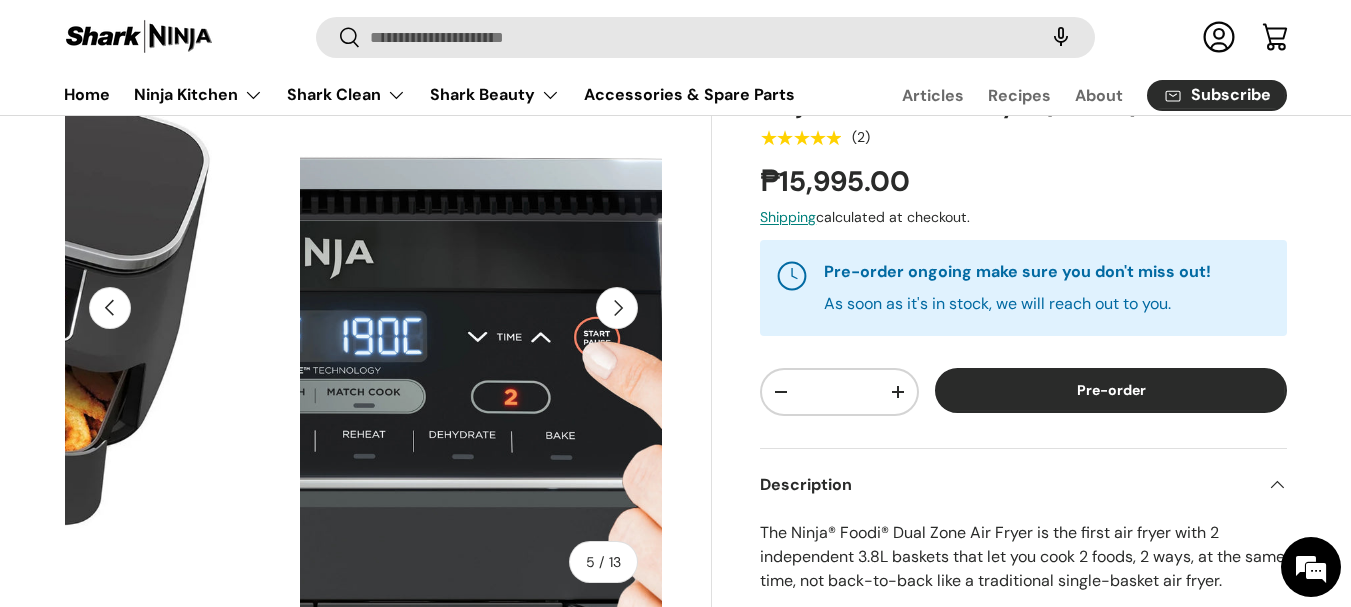 scroll, scrollTop: 0, scrollLeft: 2437, axis: horizontal 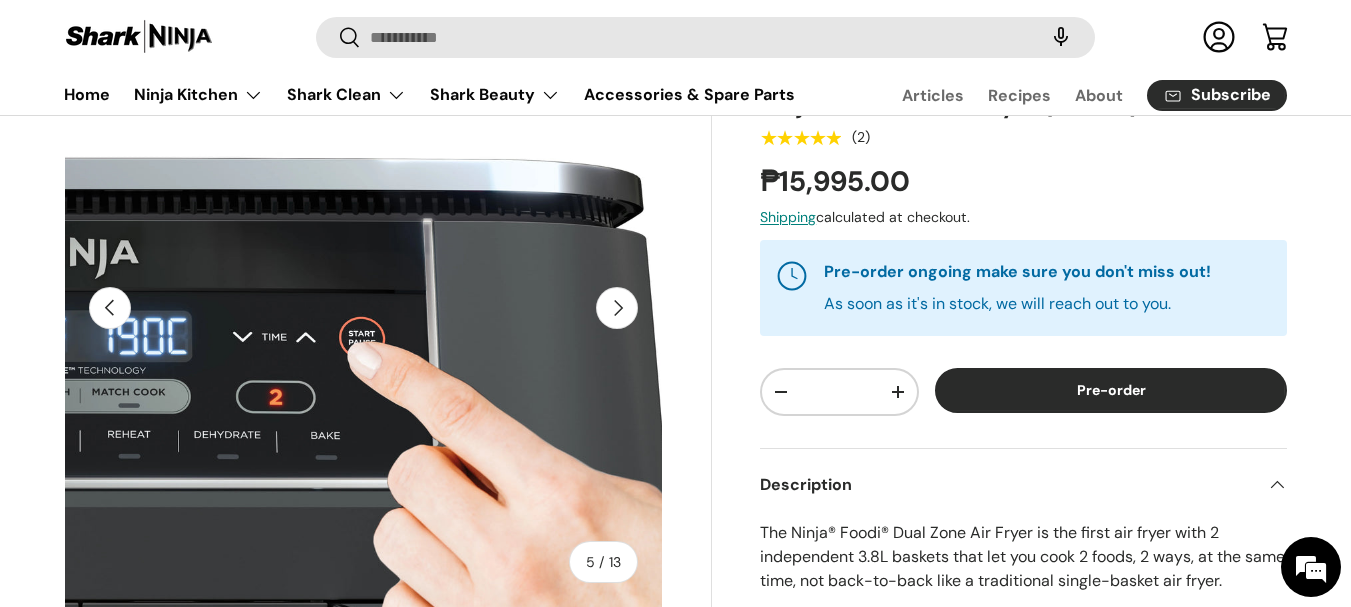 click on "Next" at bounding box center [617, 308] 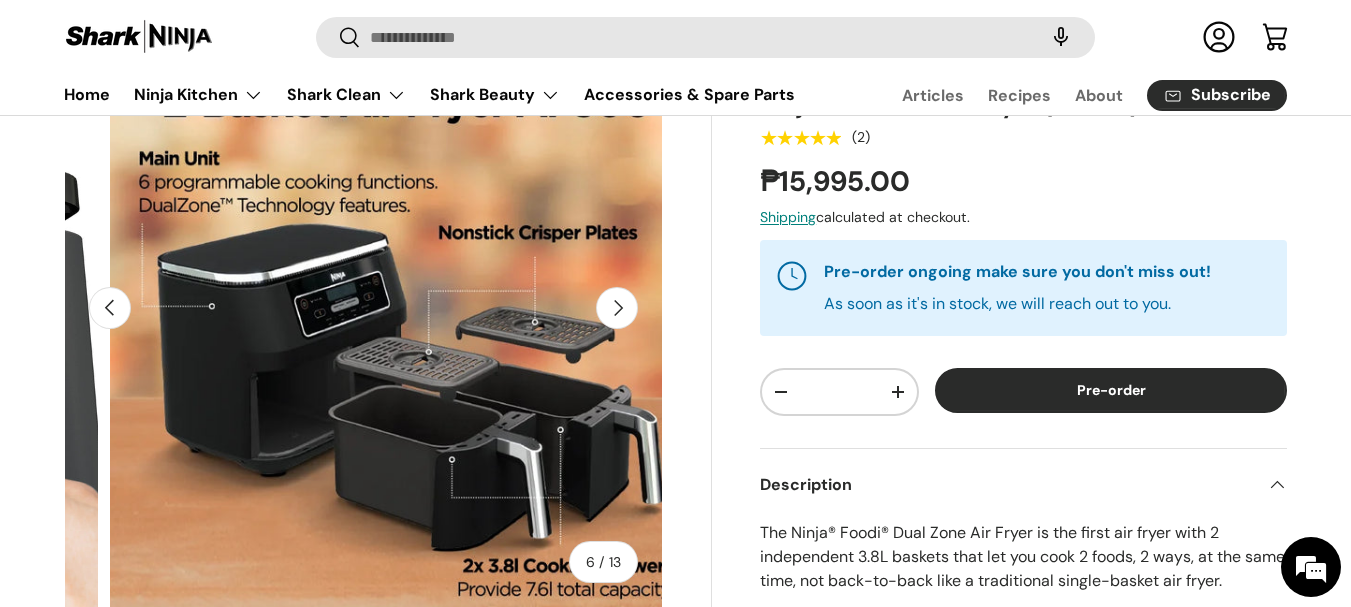 scroll, scrollTop: 0, scrollLeft: 3046, axis: horizontal 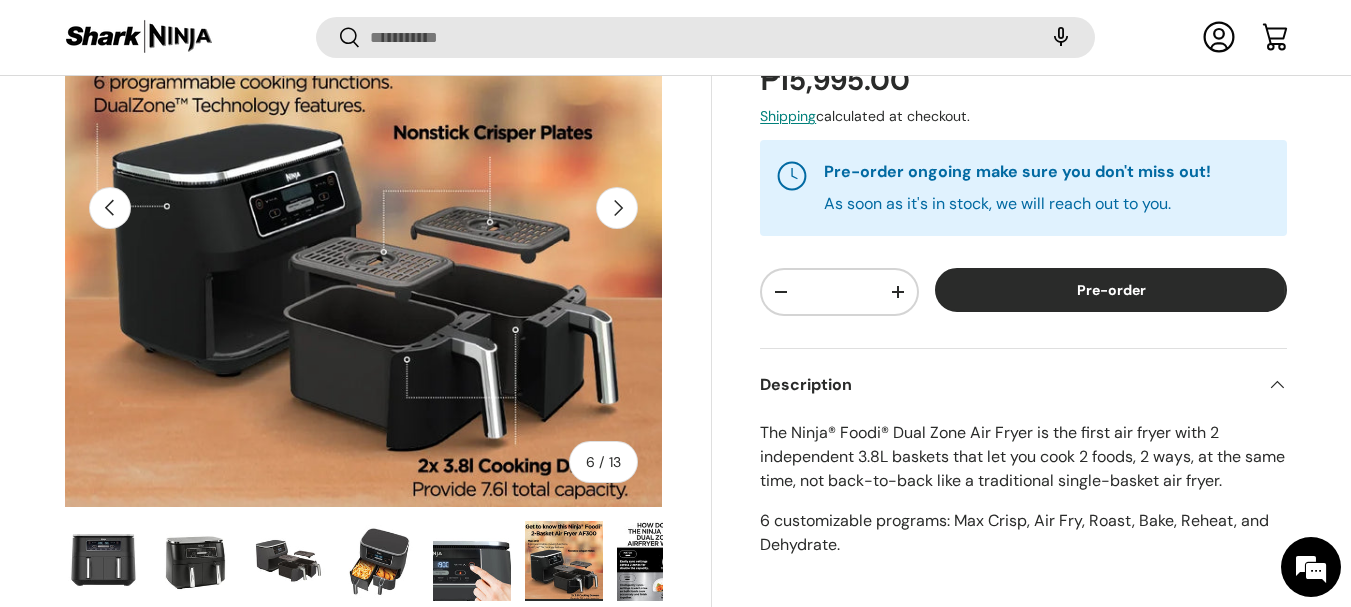 click on "Next" at bounding box center (617, 208) 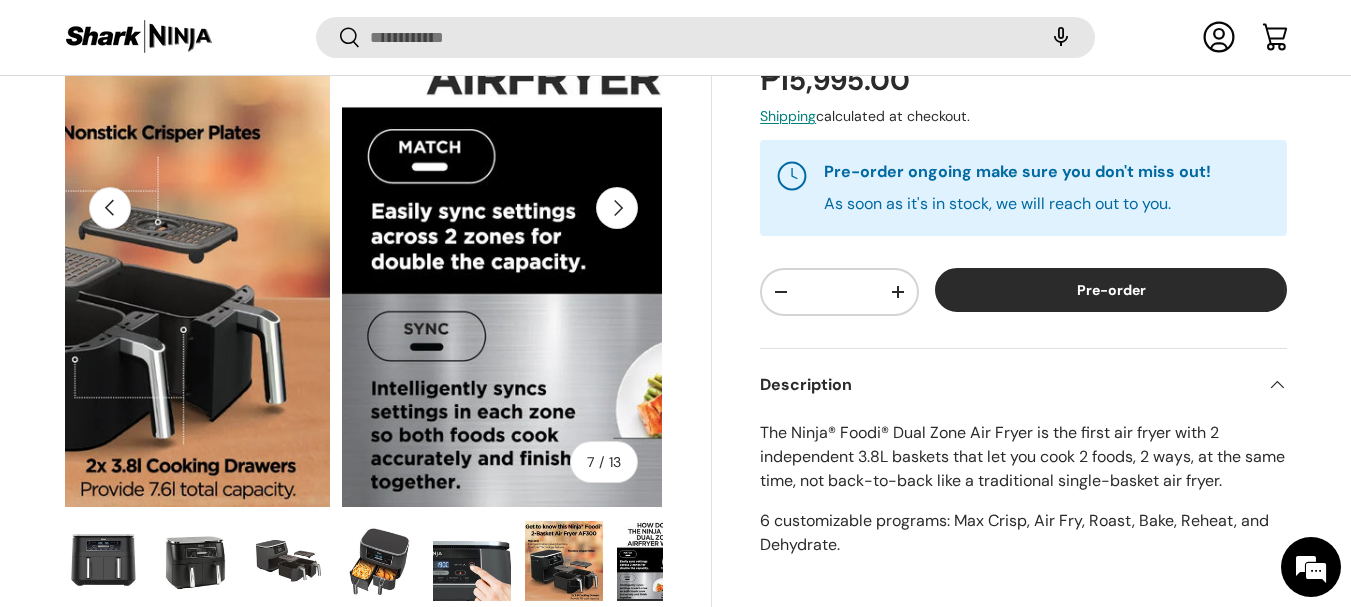 scroll, scrollTop: 0, scrollLeft: 3610, axis: horizontal 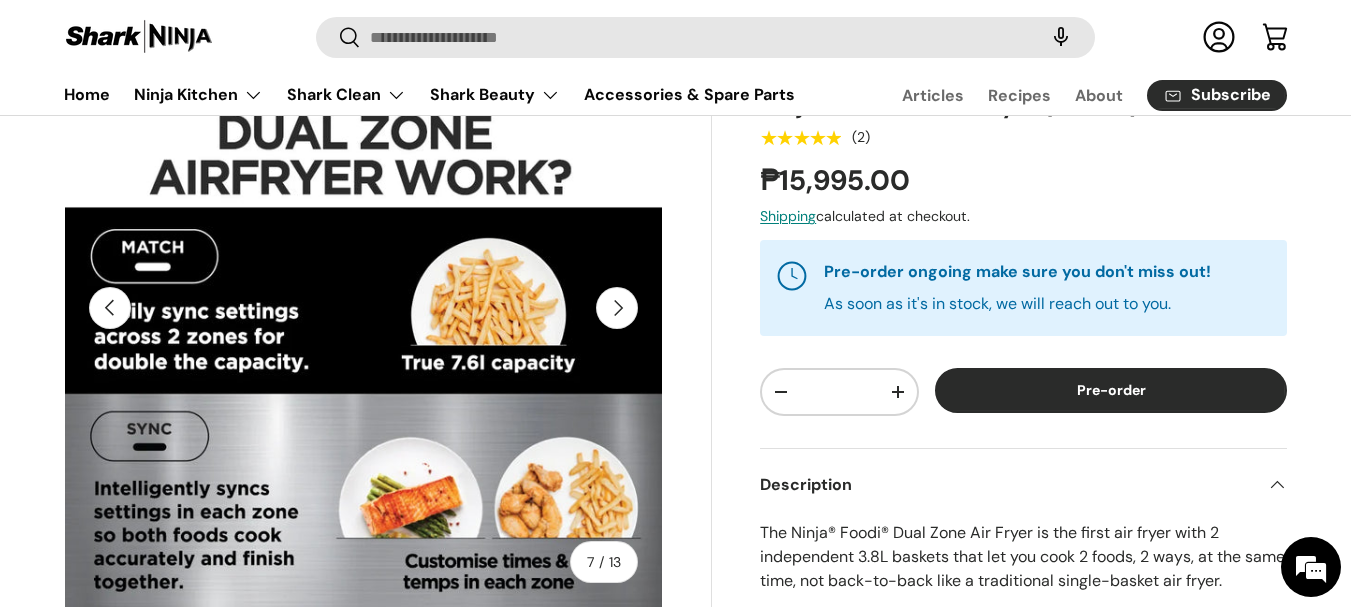 click on "Next" at bounding box center [617, 308] 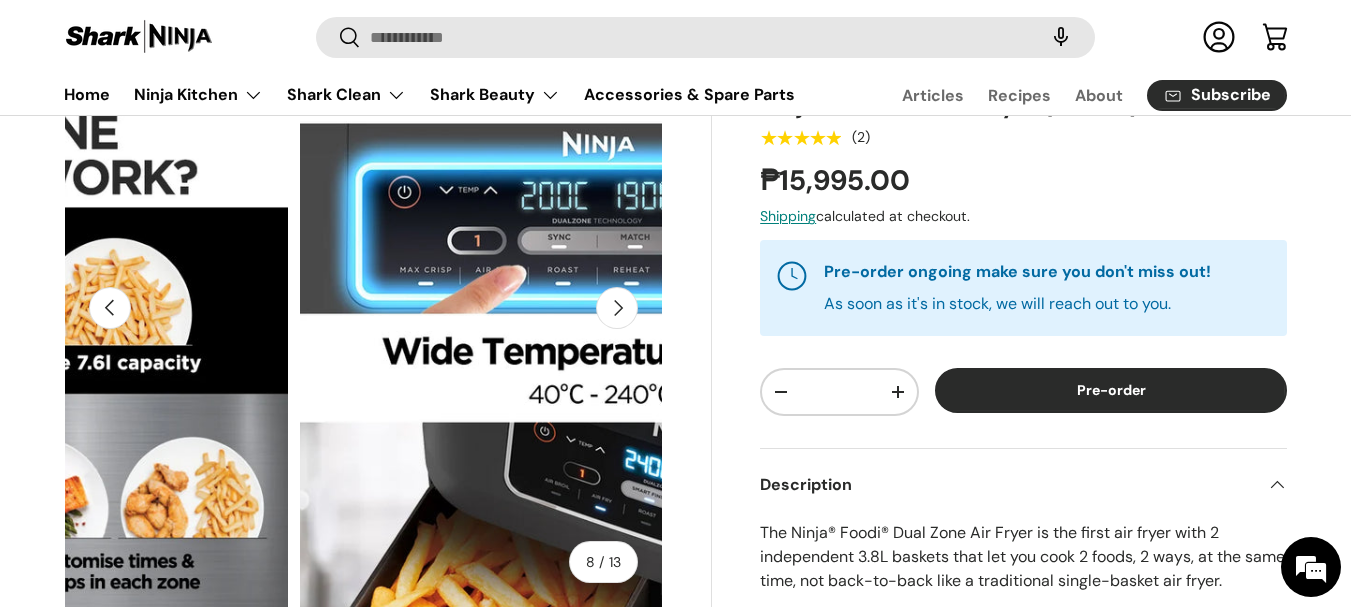 scroll, scrollTop: 0, scrollLeft: 4264, axis: horizontal 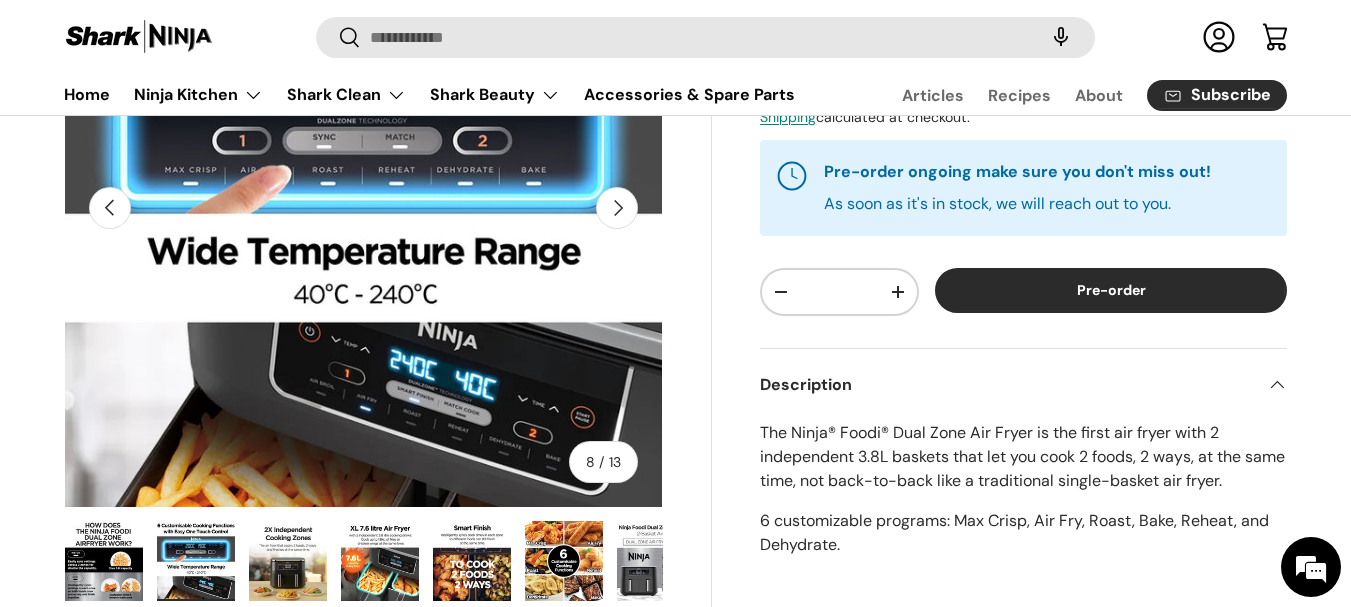 click on "Next" at bounding box center (617, 208) 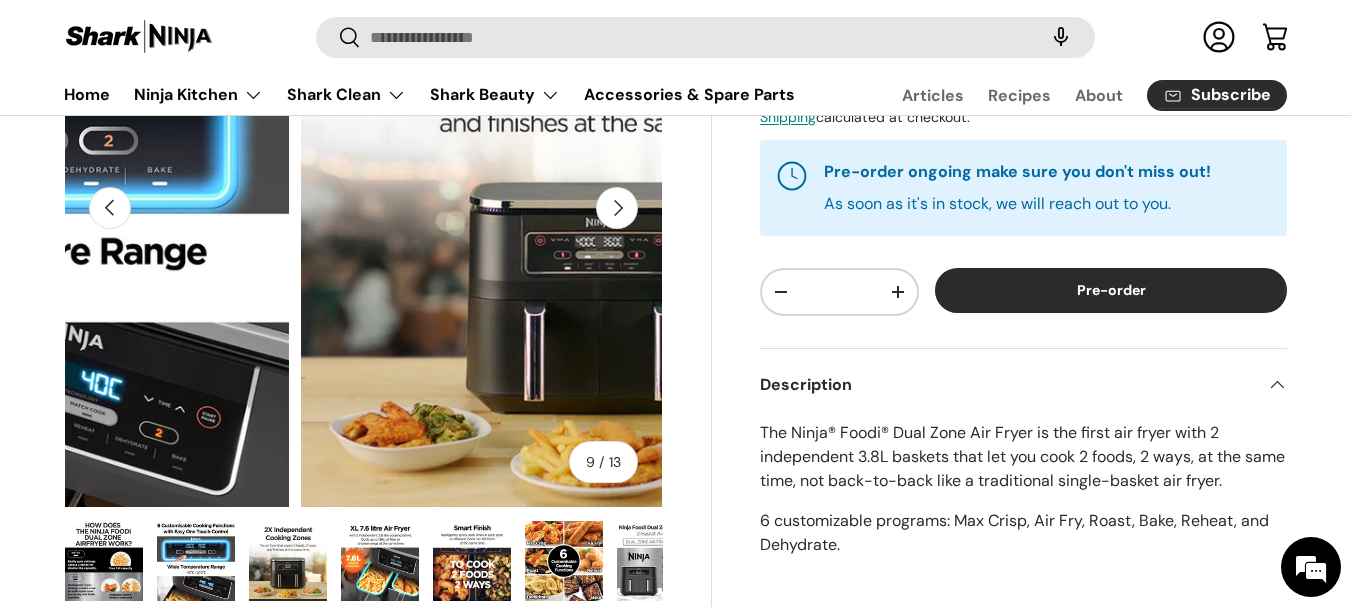 scroll, scrollTop: 0, scrollLeft: 4874, axis: horizontal 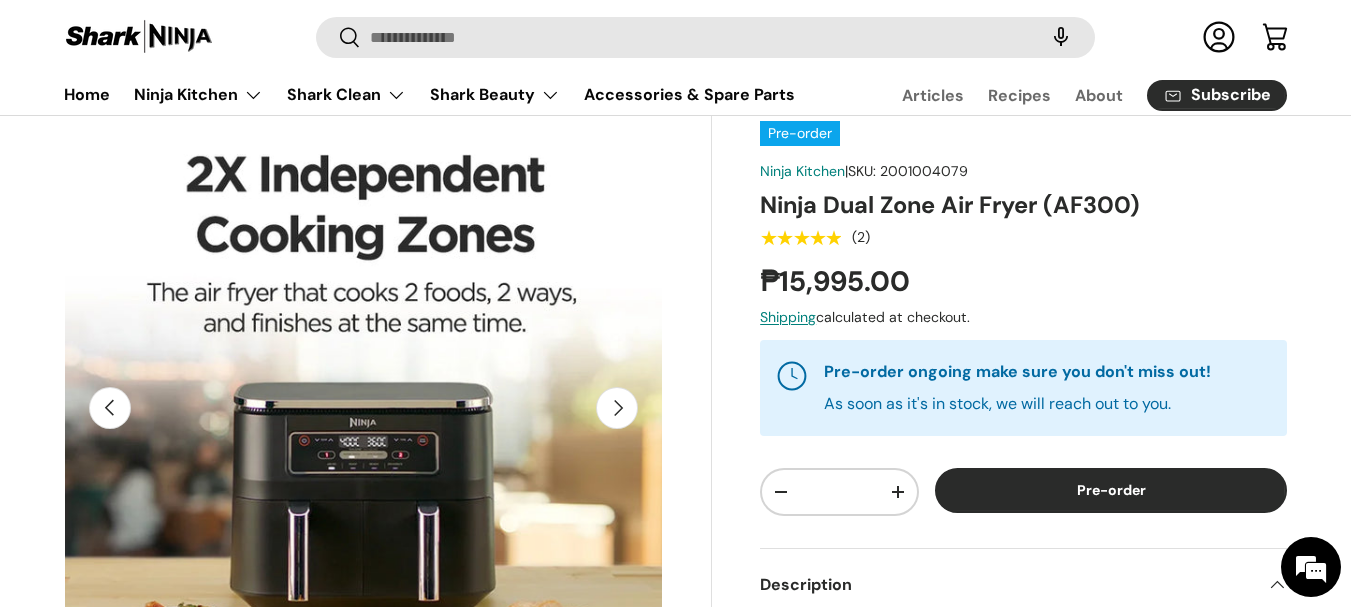 click on "Next" at bounding box center (617, 408) 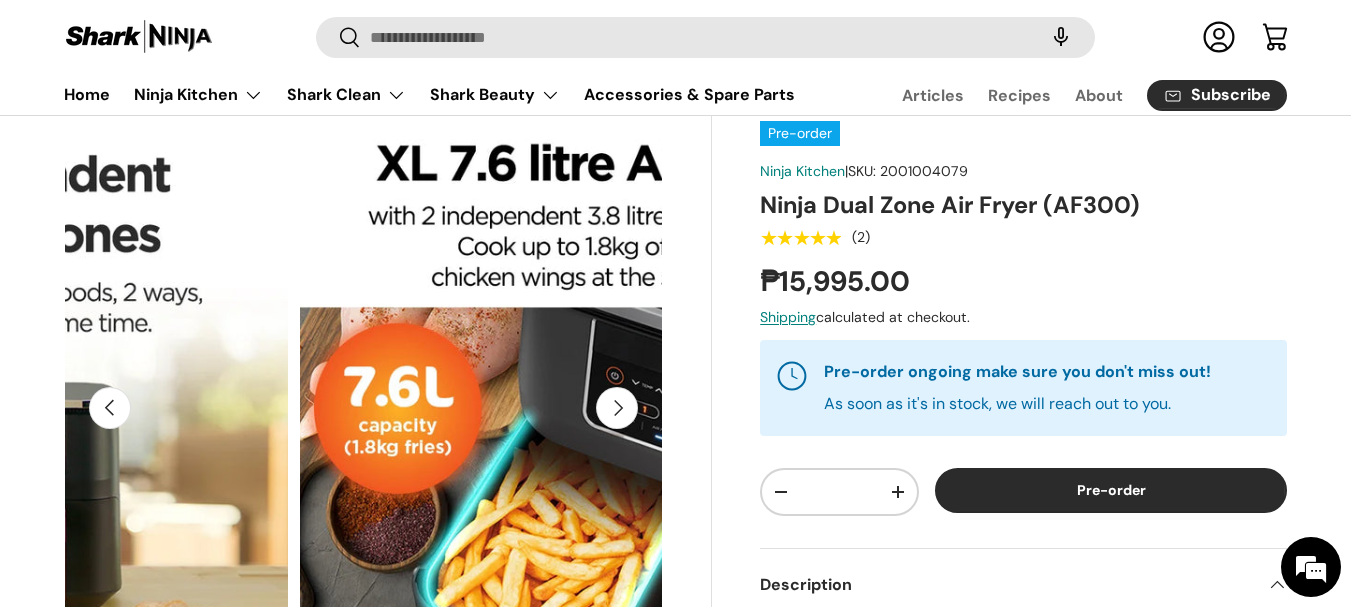 scroll, scrollTop: 0, scrollLeft: 5483, axis: horizontal 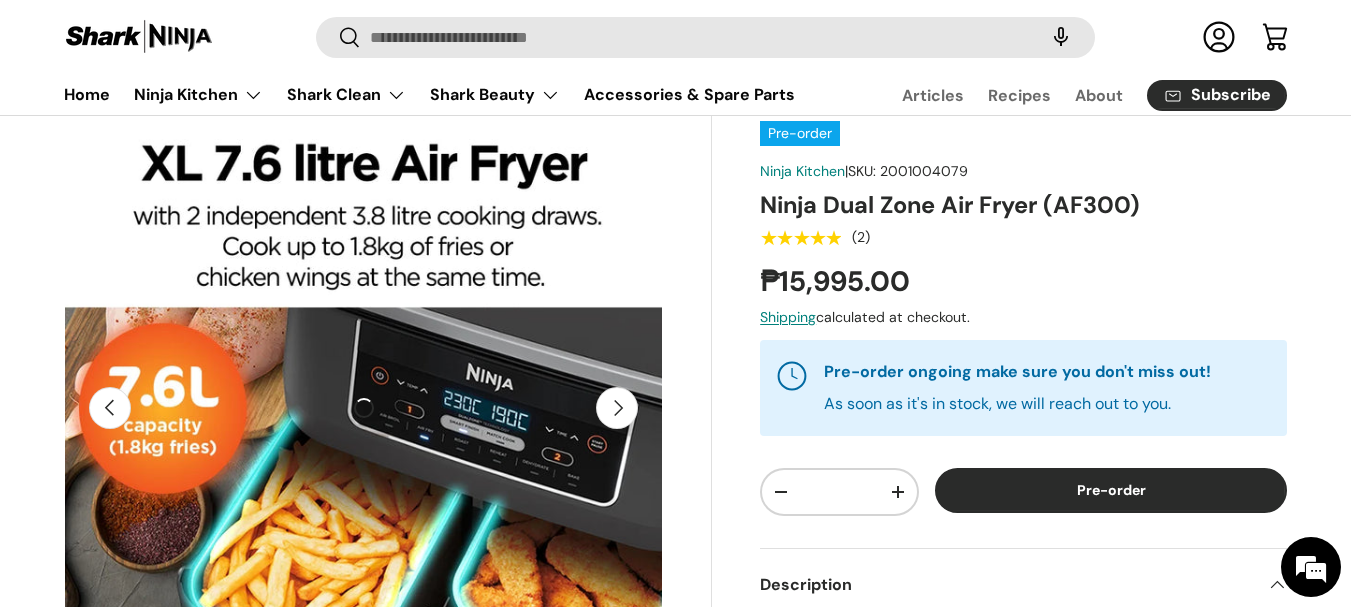 click on "Previous" at bounding box center (110, 408) 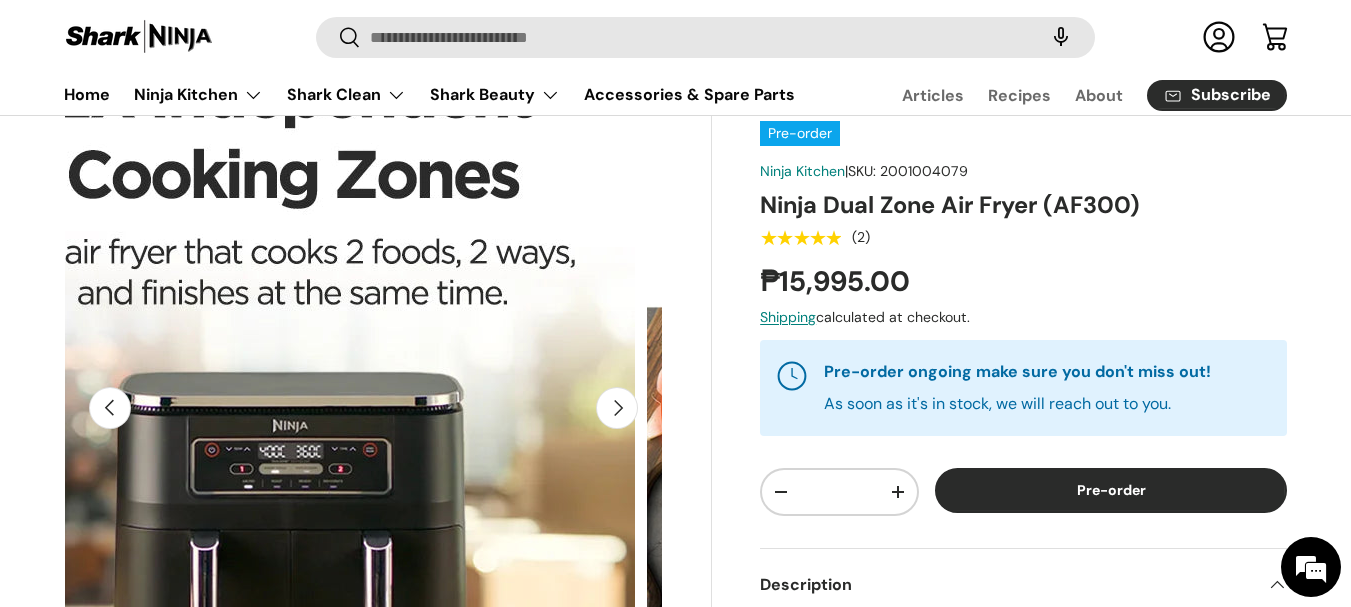 scroll, scrollTop: 0, scrollLeft: 4874, axis: horizontal 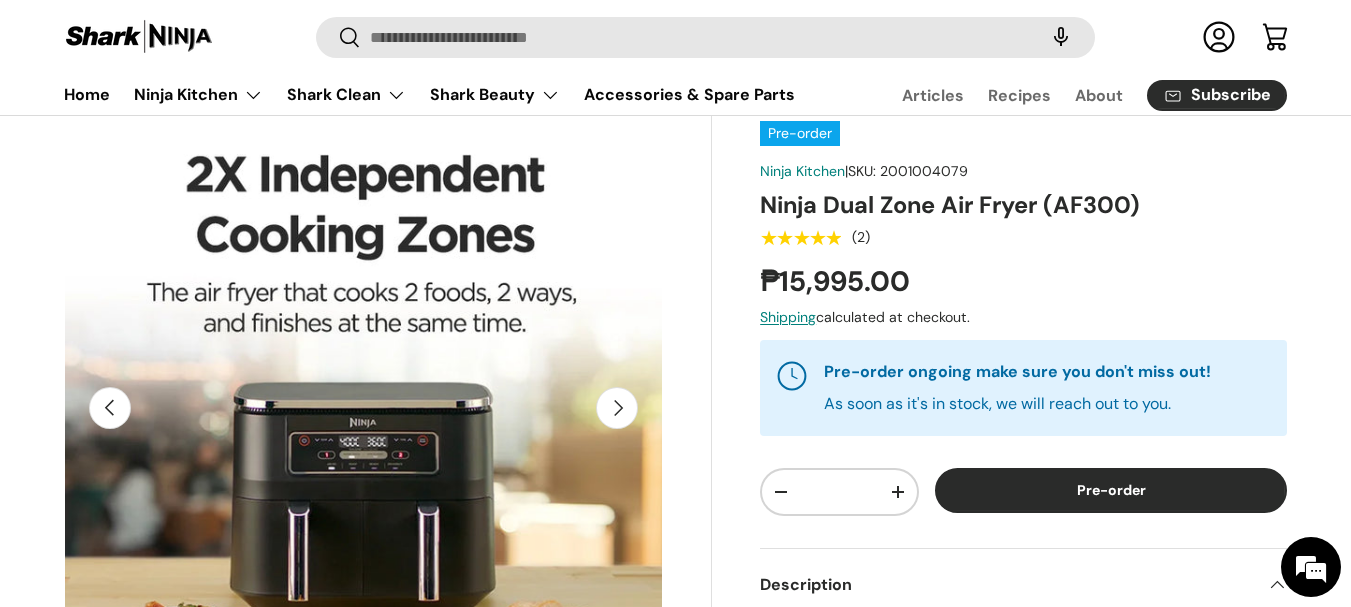 click on "Next" at bounding box center (617, 408) 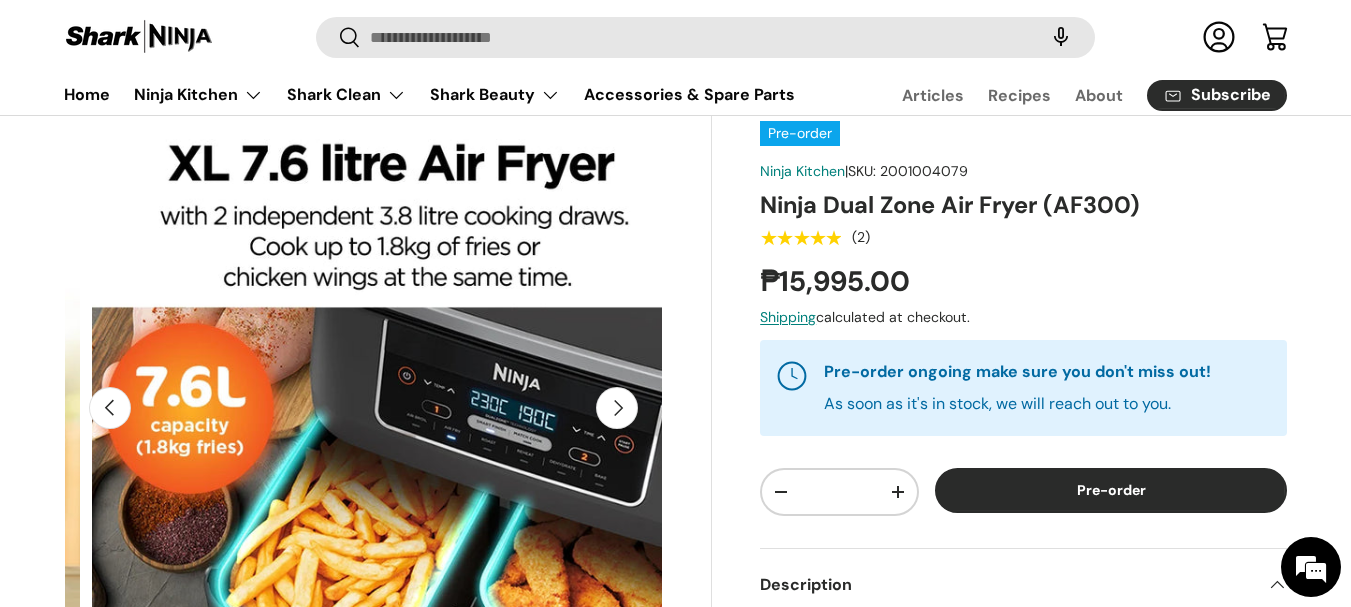 scroll, scrollTop: 0, scrollLeft: 5483, axis: horizontal 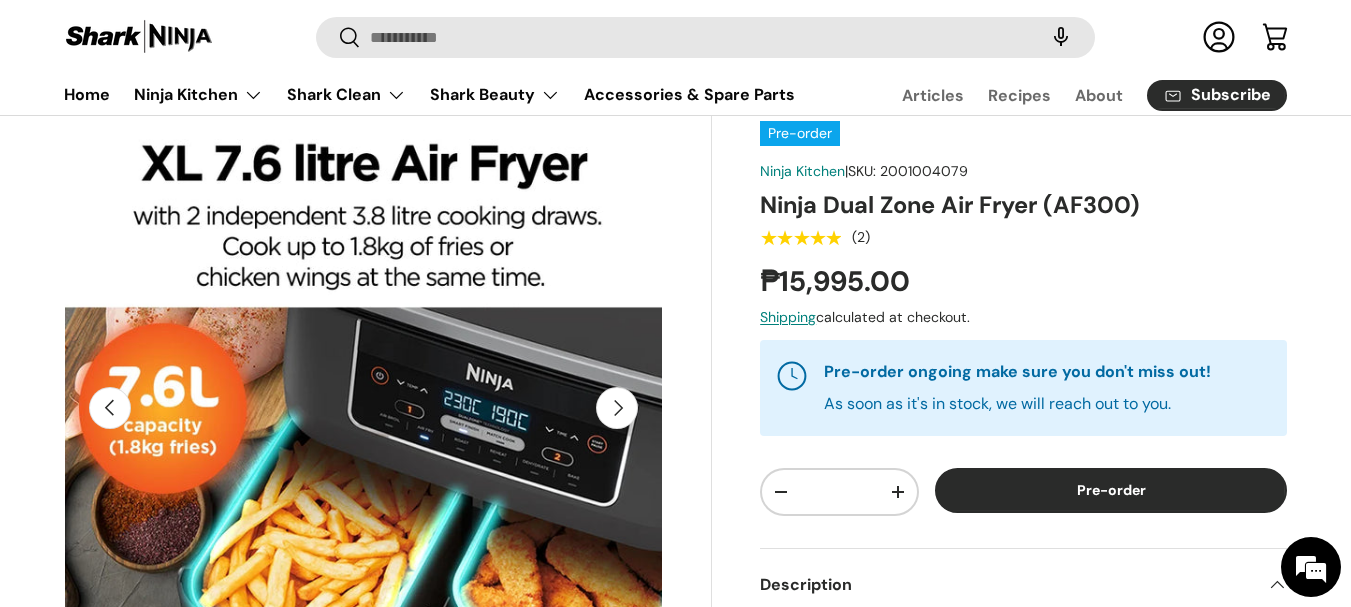 click on "Next" at bounding box center [617, 408] 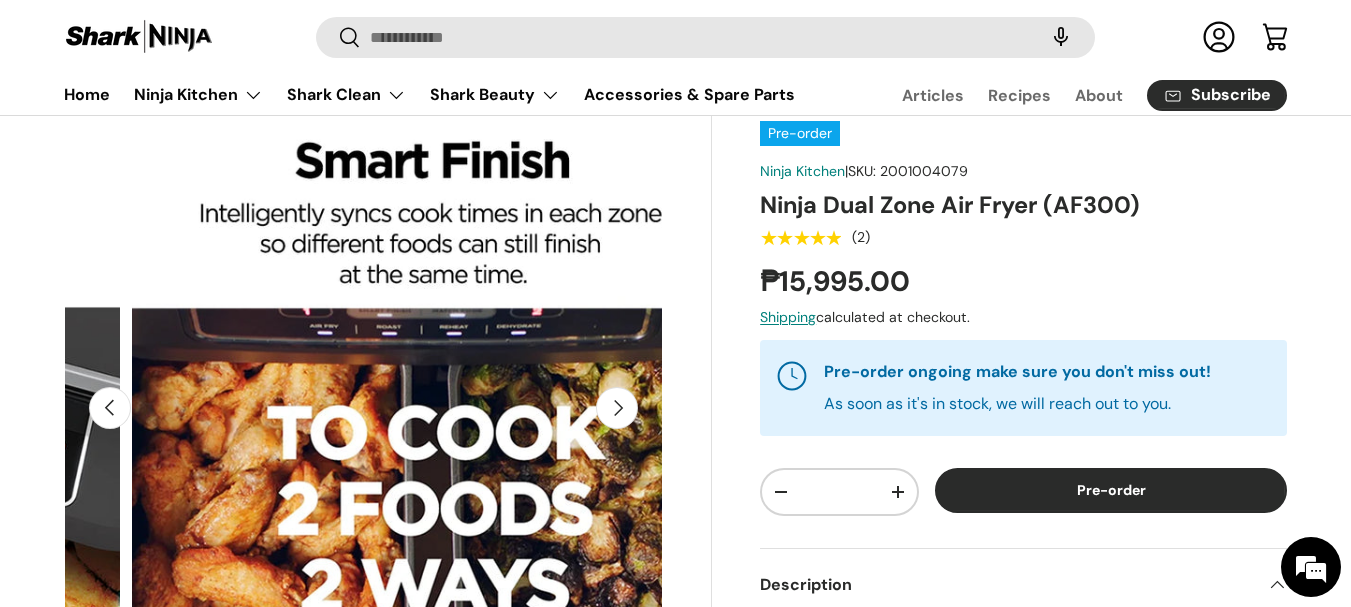 scroll, scrollTop: 0, scrollLeft: 6092, axis: horizontal 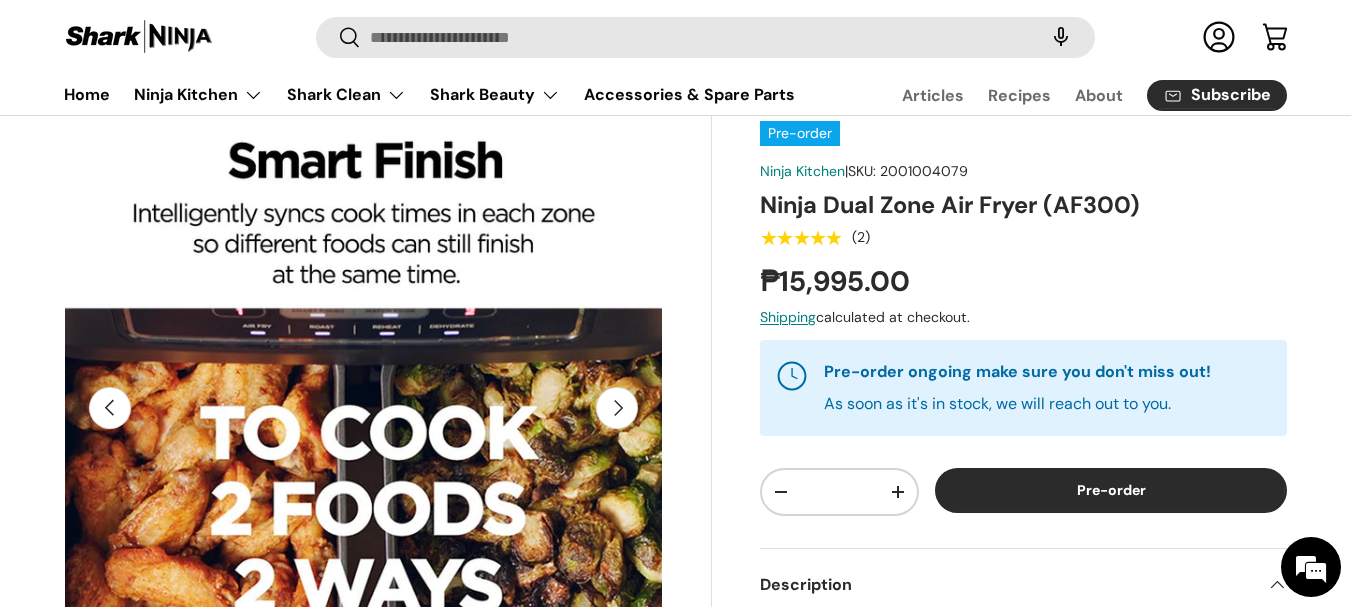 click on "Next" at bounding box center [617, 408] 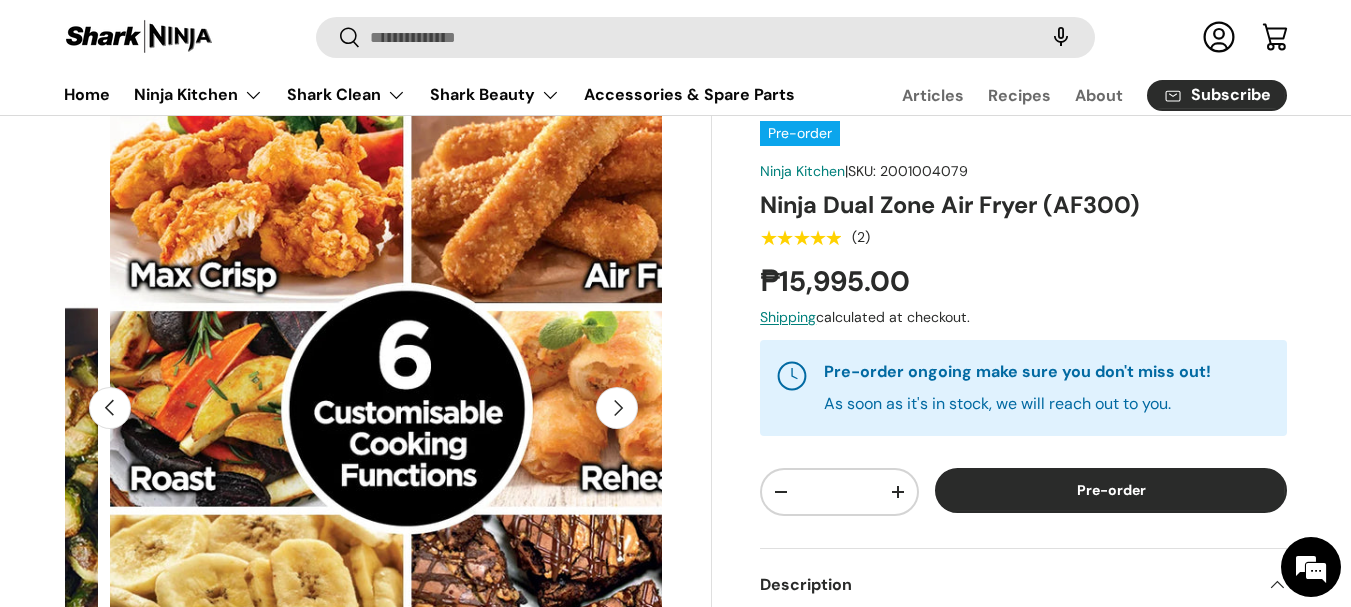 scroll, scrollTop: 0, scrollLeft: 6701, axis: horizontal 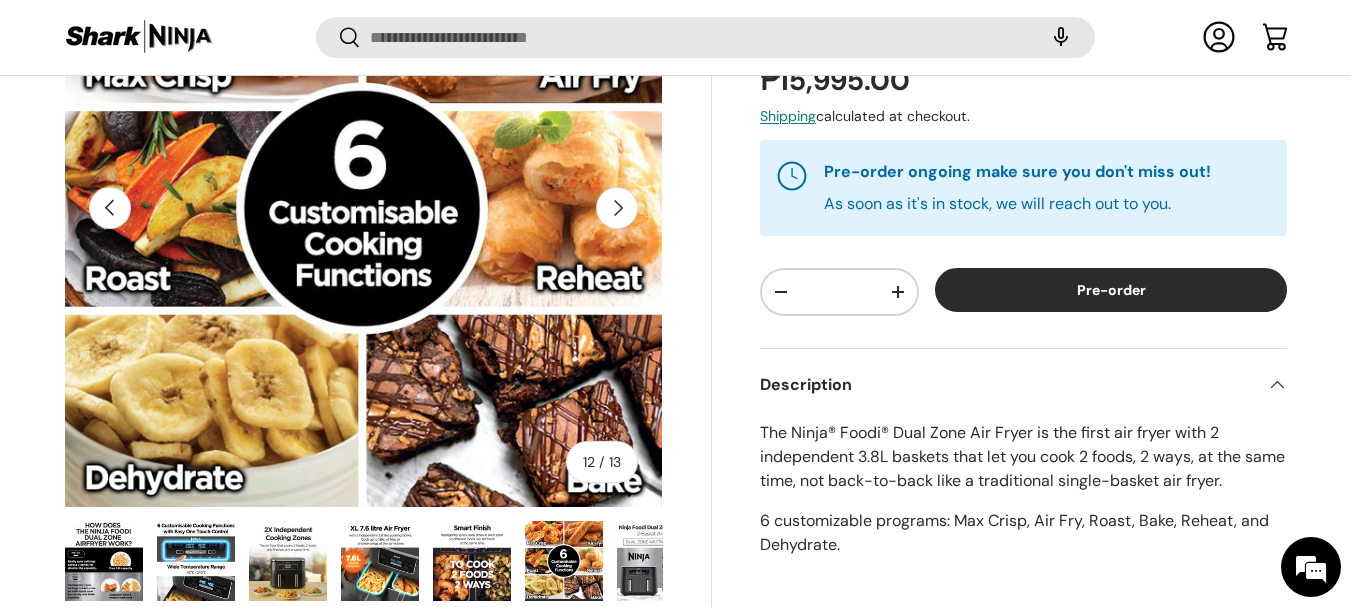 click on "Next" at bounding box center (617, 208) 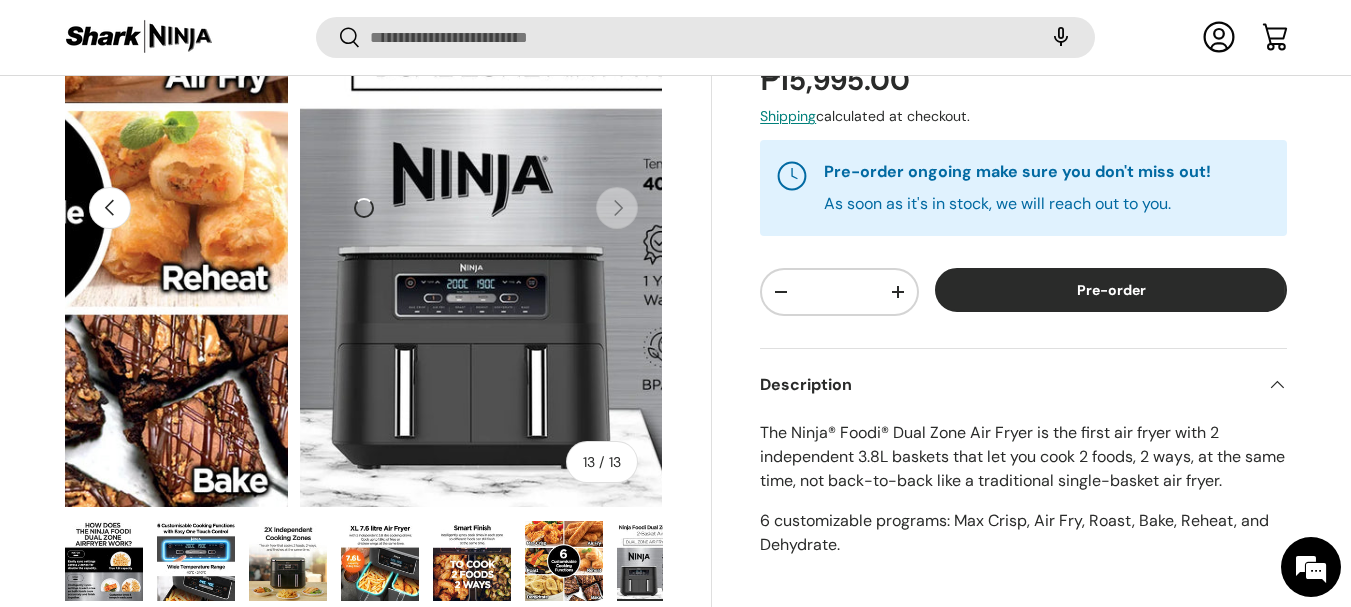 scroll, scrollTop: 0, scrollLeft: 7283, axis: horizontal 